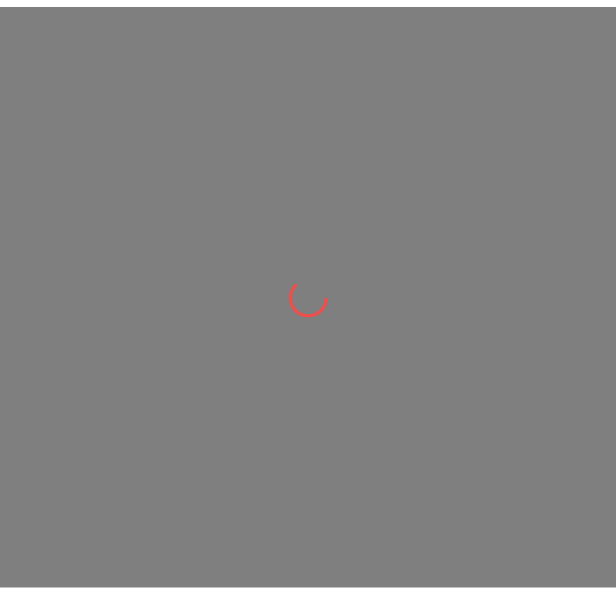 scroll, scrollTop: 0, scrollLeft: 0, axis: both 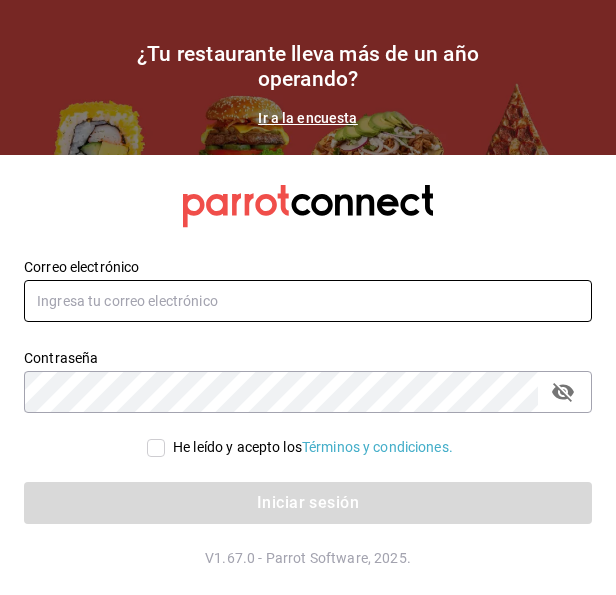 type on "contacto@example.com" 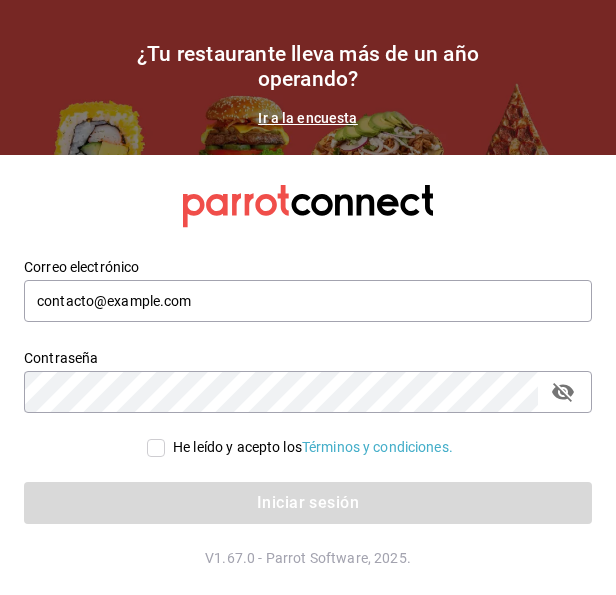 click on "He leído y acepto los  Términos y condiciones." at bounding box center (156, 448) 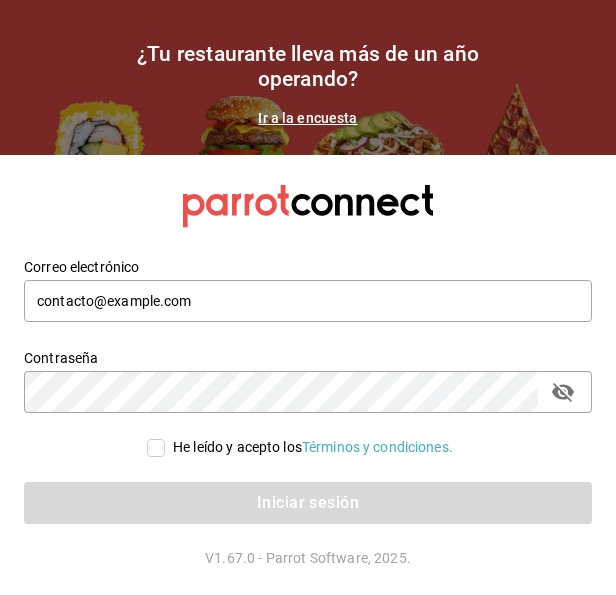 checkbox on "true" 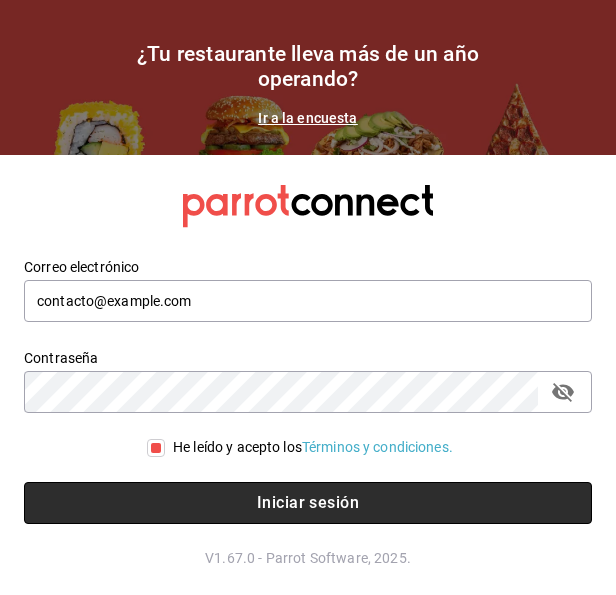 click on "Iniciar sesión" at bounding box center [308, 503] 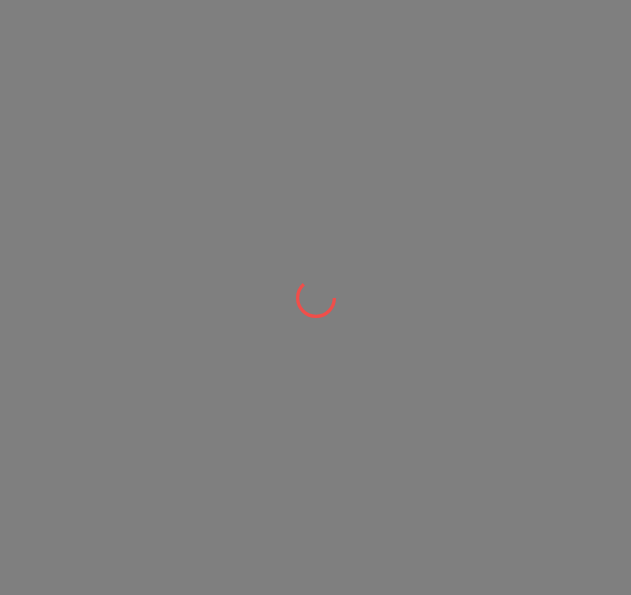scroll, scrollTop: 0, scrollLeft: 0, axis: both 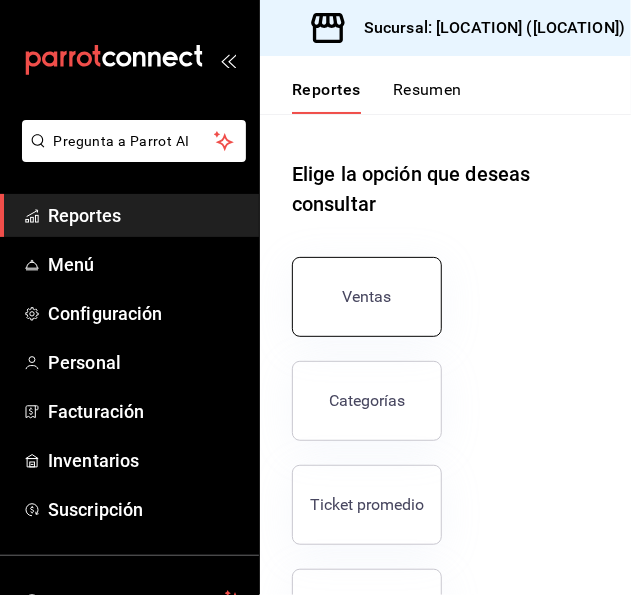 click on "Ventas" at bounding box center (367, 297) 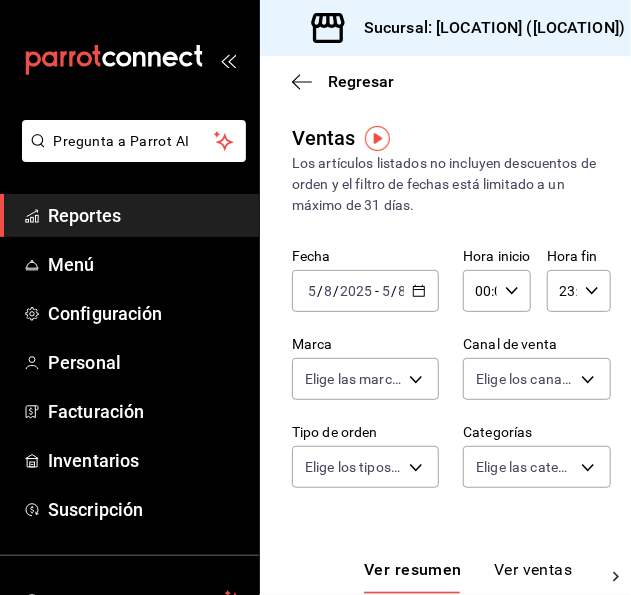 click on "2025-08-05 5 / 8 / 2025 - 2025-08-05 5 / 8 / 2025" at bounding box center [365, 291] 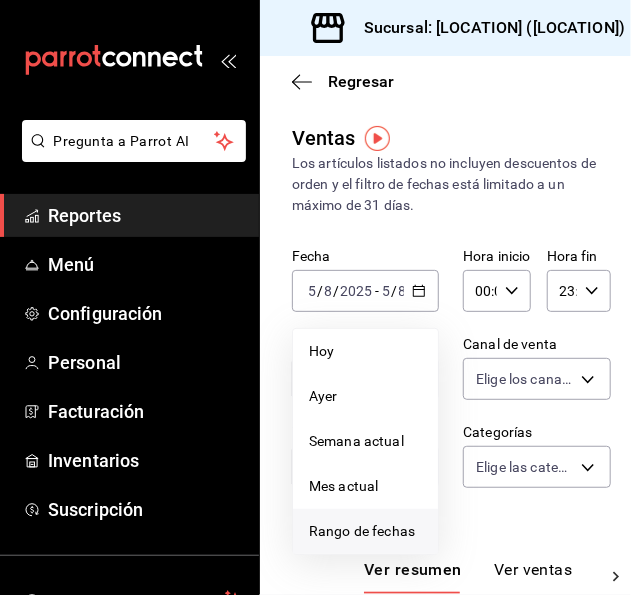 click on "Rango de fechas" at bounding box center [365, 531] 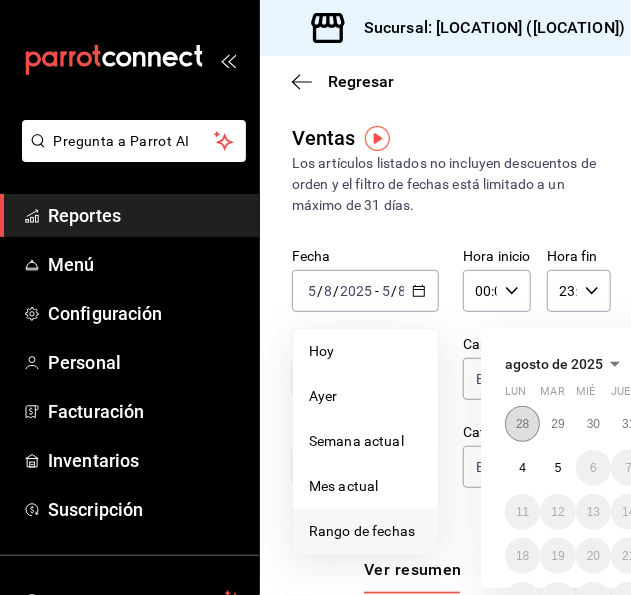 click on "28" at bounding box center [522, 424] 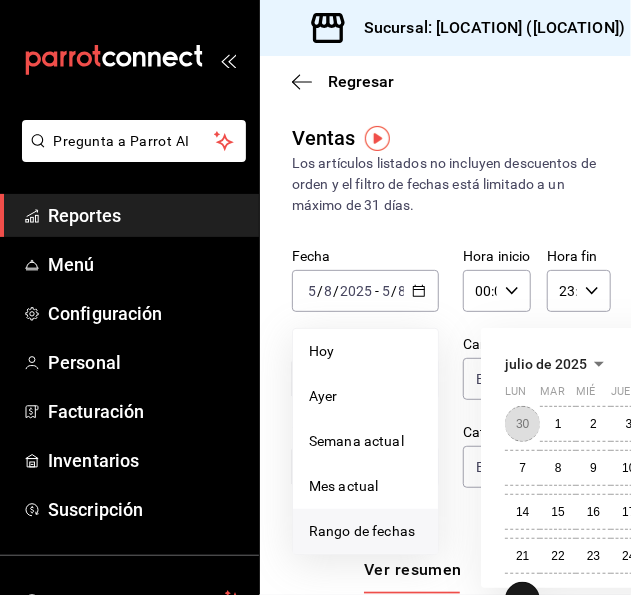 click on "30" at bounding box center [522, 424] 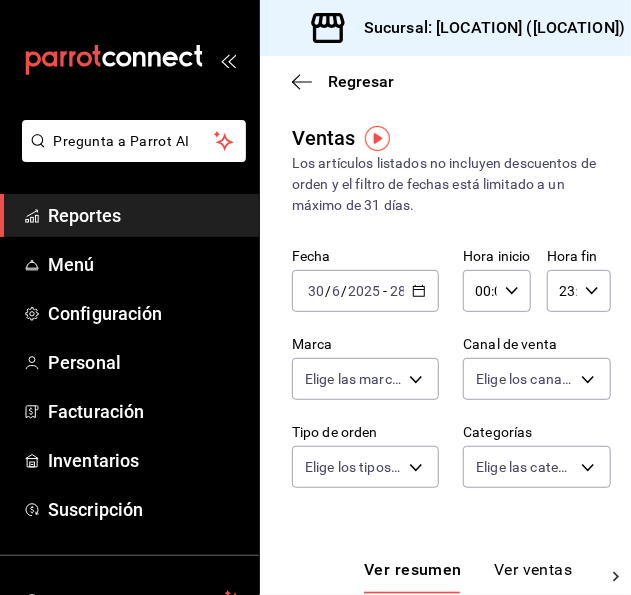 click on "2025-06-30 30 / 6 / 2025 - 2025-07-28 28 / 7 / 2025" at bounding box center [365, 291] 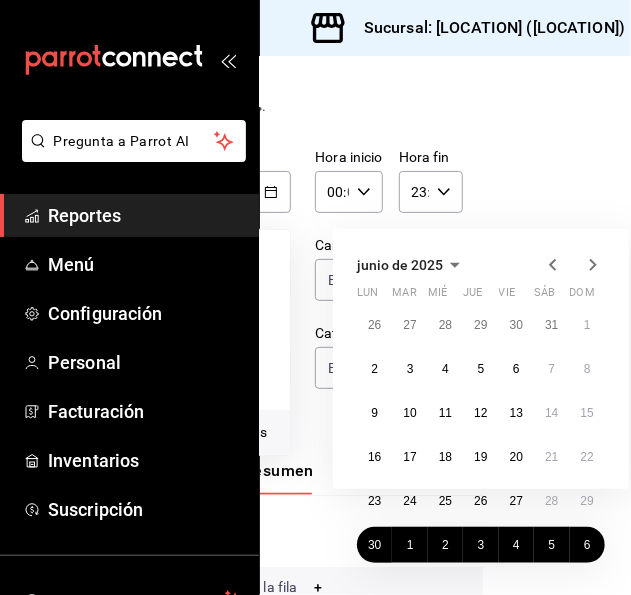 scroll, scrollTop: 99, scrollLeft: 153, axis: both 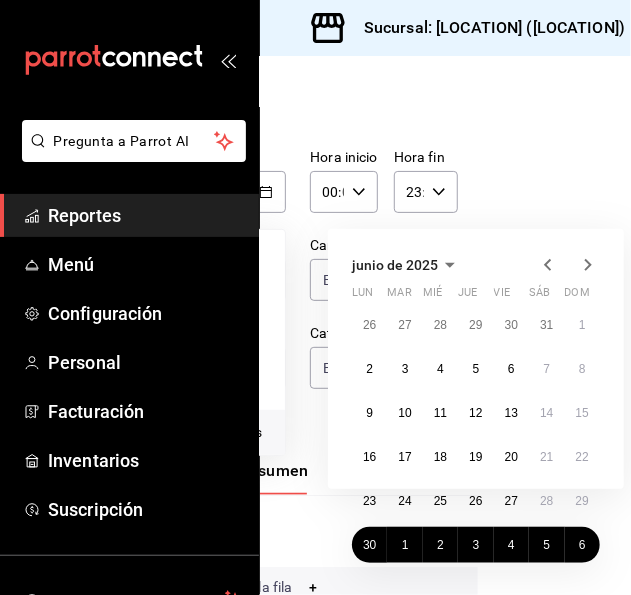 click 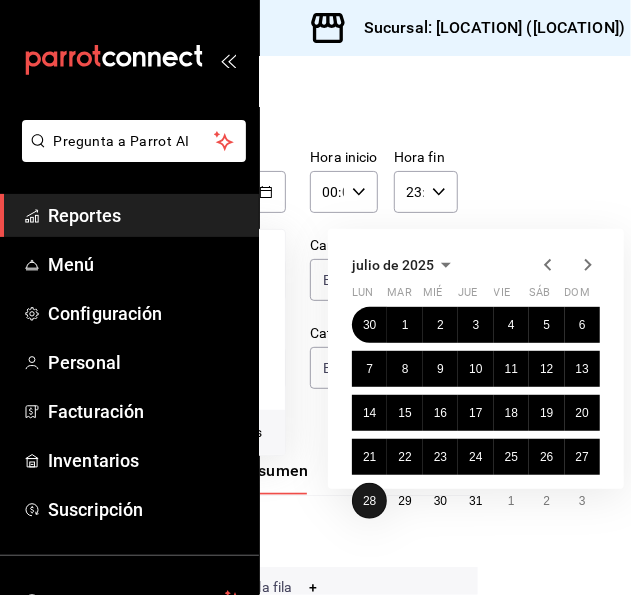 click on "28" at bounding box center [369, 501] 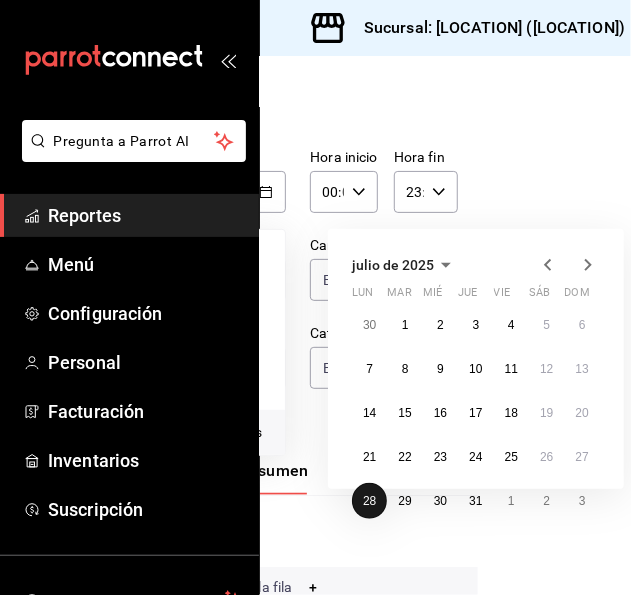 click on "28" at bounding box center (369, 501) 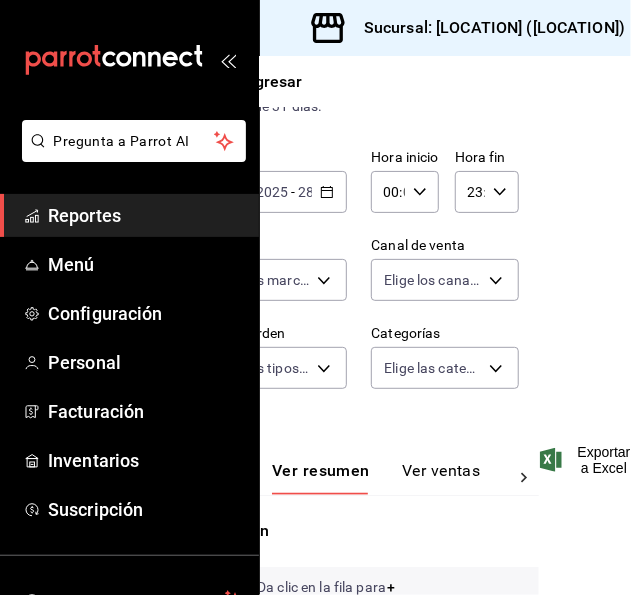 click 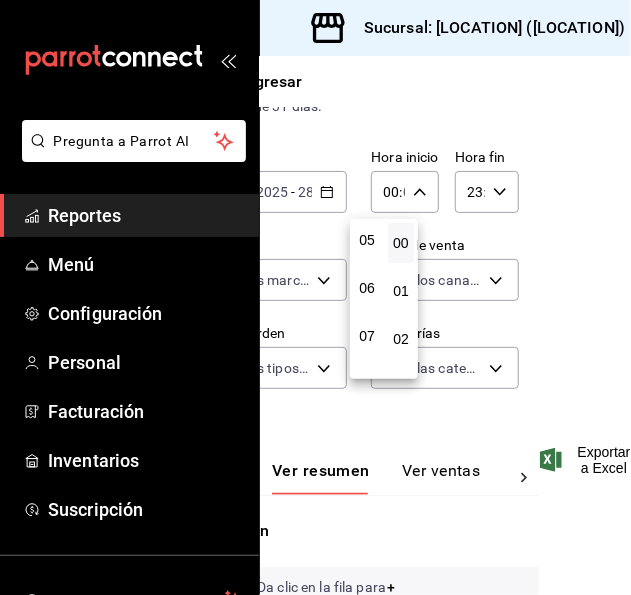 scroll, scrollTop: 388, scrollLeft: 0, axis: vertical 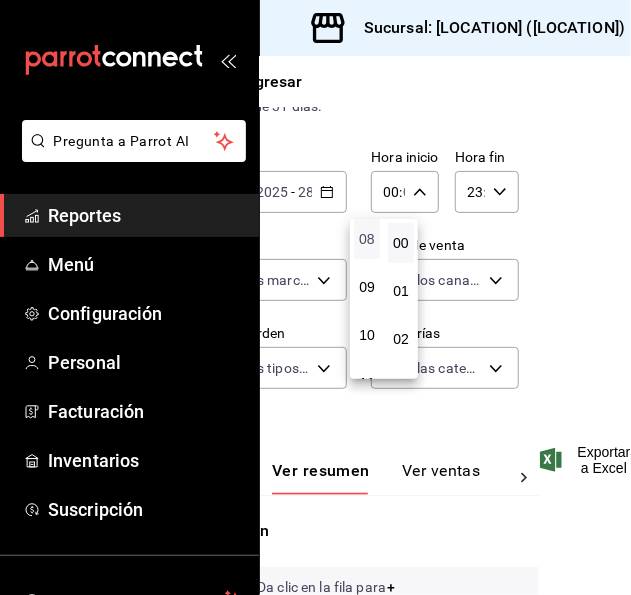 click on "08" at bounding box center [367, 239] 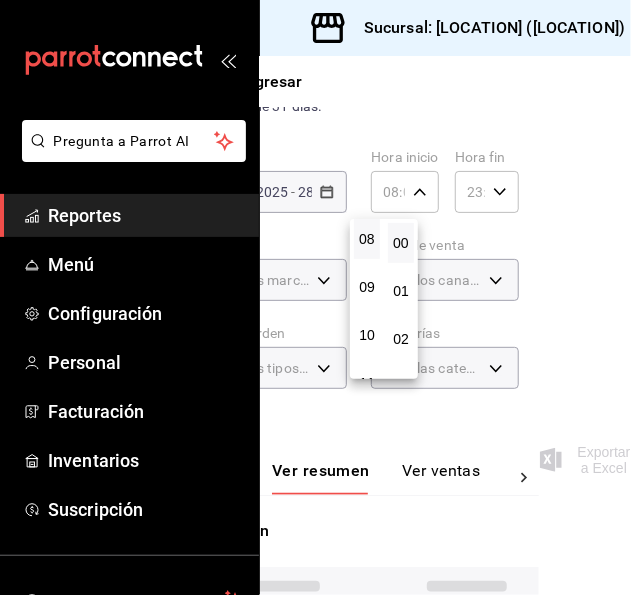 click on "00" at bounding box center (401, 243) 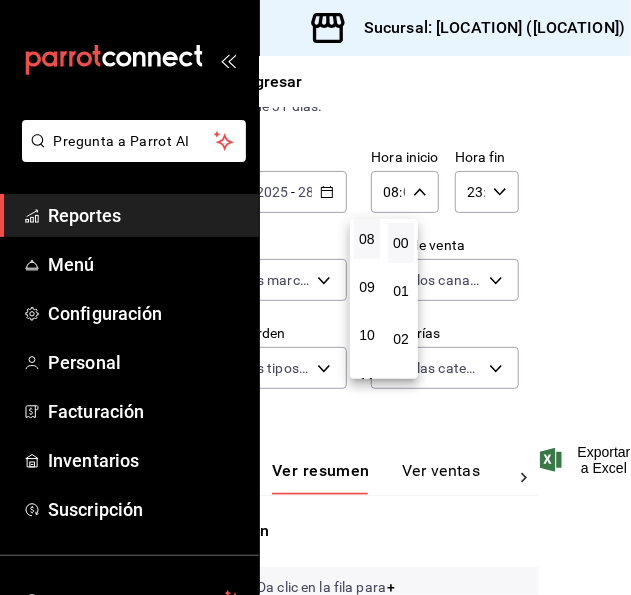 click at bounding box center [315, 297] 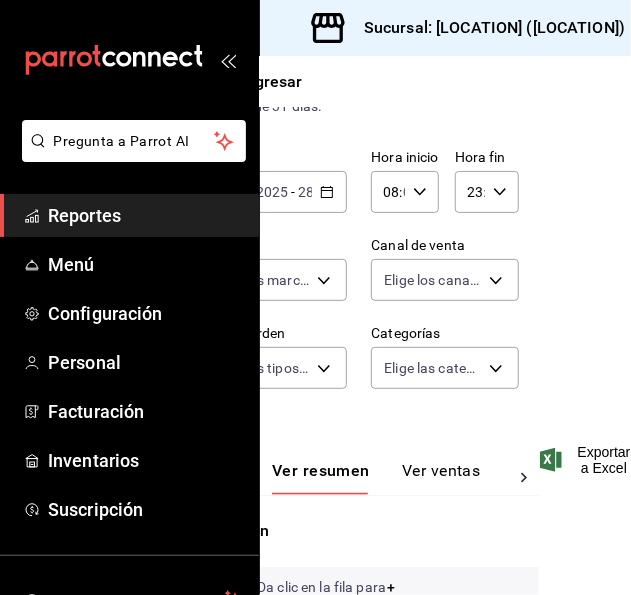 click 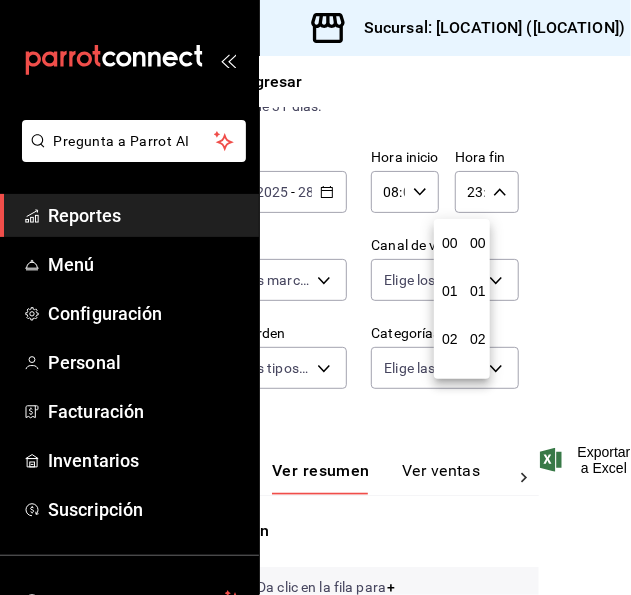 scroll, scrollTop: 992, scrollLeft: 0, axis: vertical 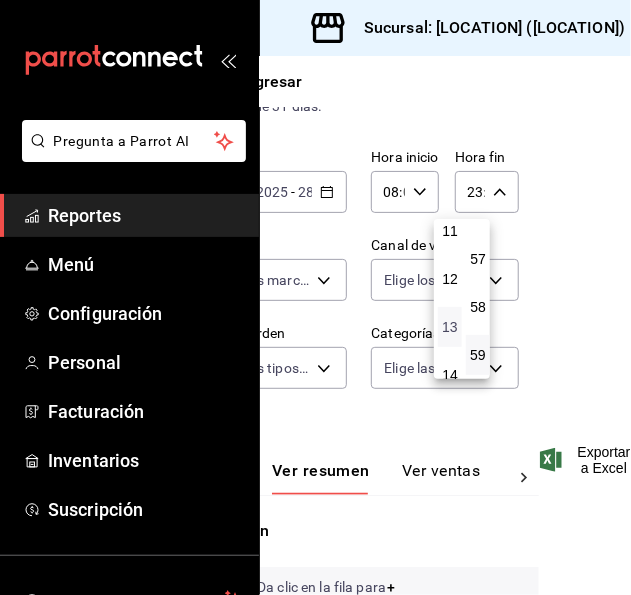 click on "13" at bounding box center [450, 327] 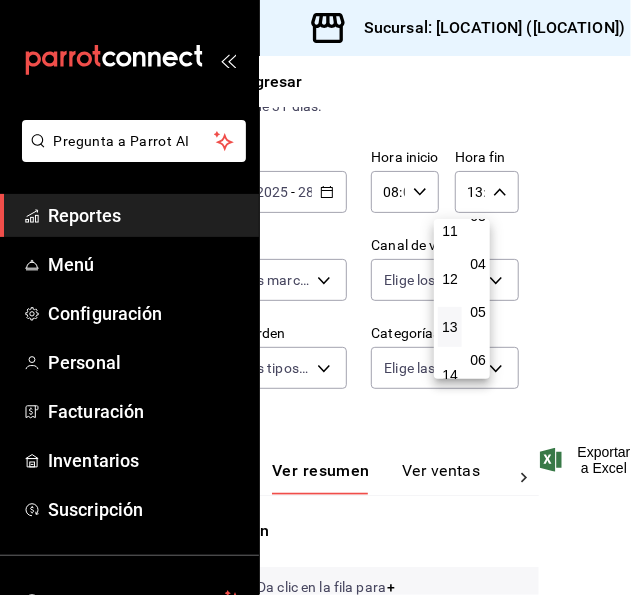 scroll, scrollTop: 0, scrollLeft: 0, axis: both 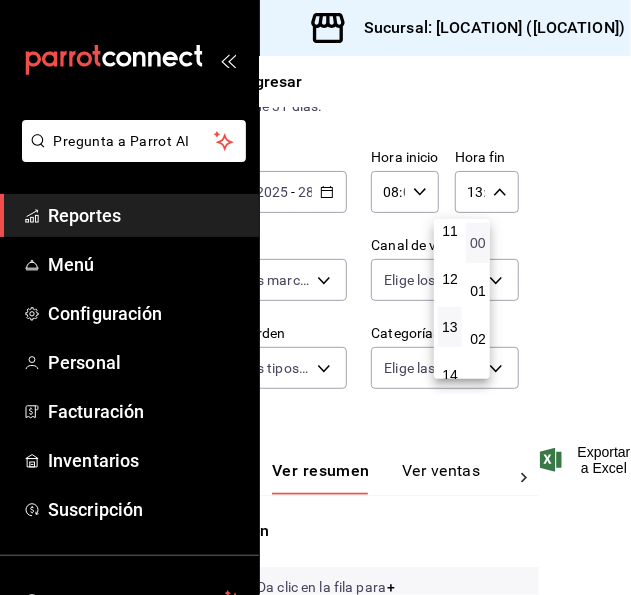 click on "00" at bounding box center [478, 243] 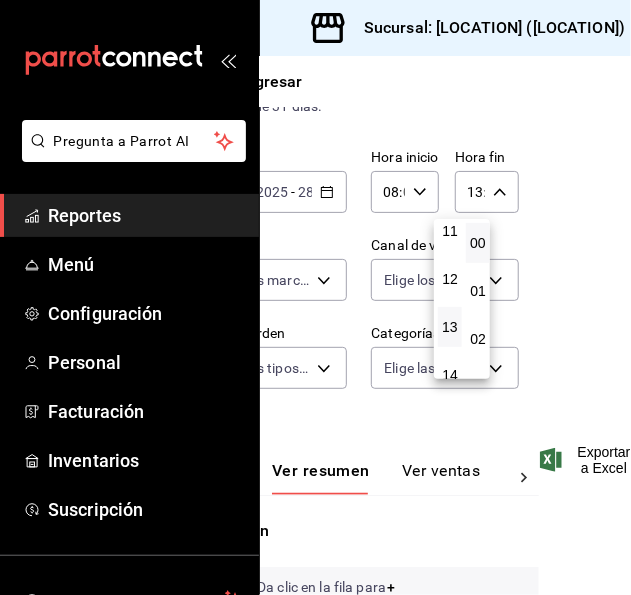 click at bounding box center (315, 297) 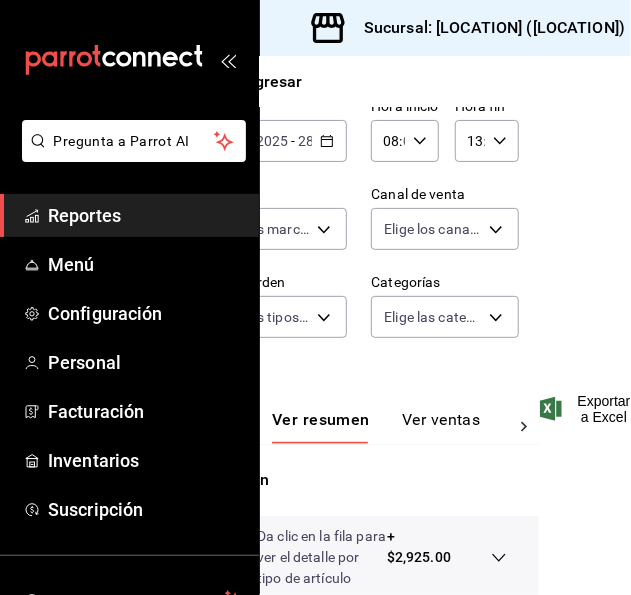scroll, scrollTop: 110, scrollLeft: 106, axis: both 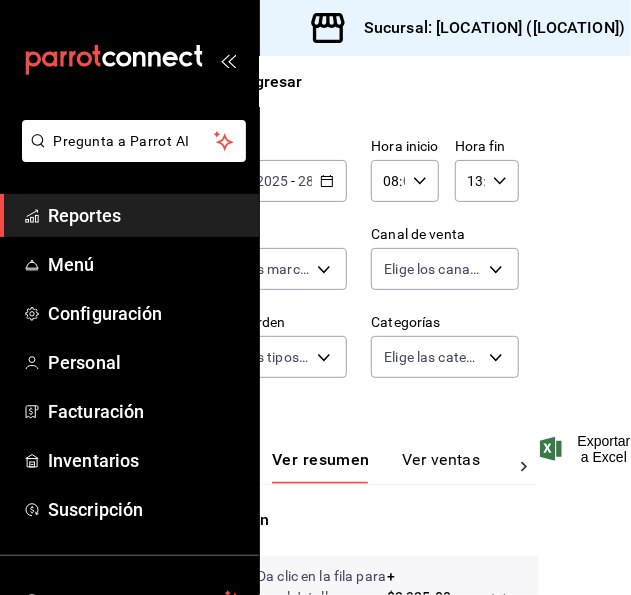 click 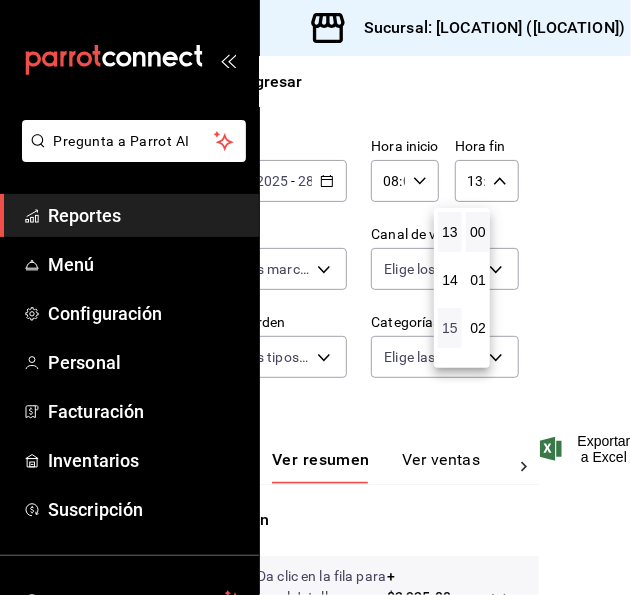 scroll, scrollTop: 723, scrollLeft: 0, axis: vertical 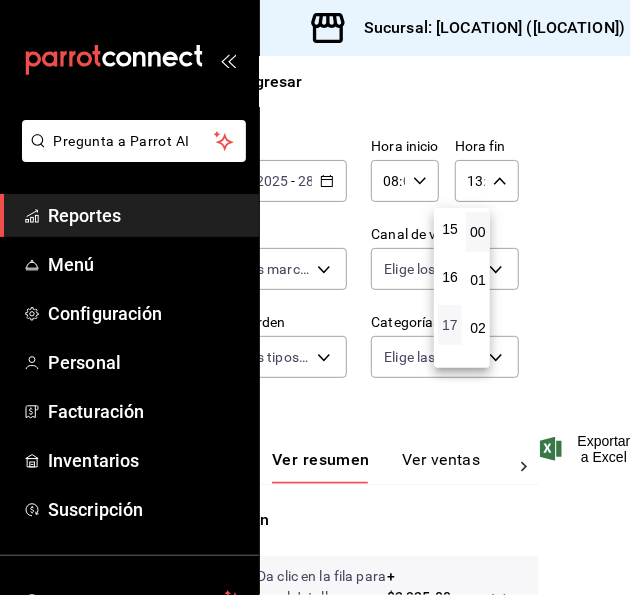 click on "17" at bounding box center [450, 325] 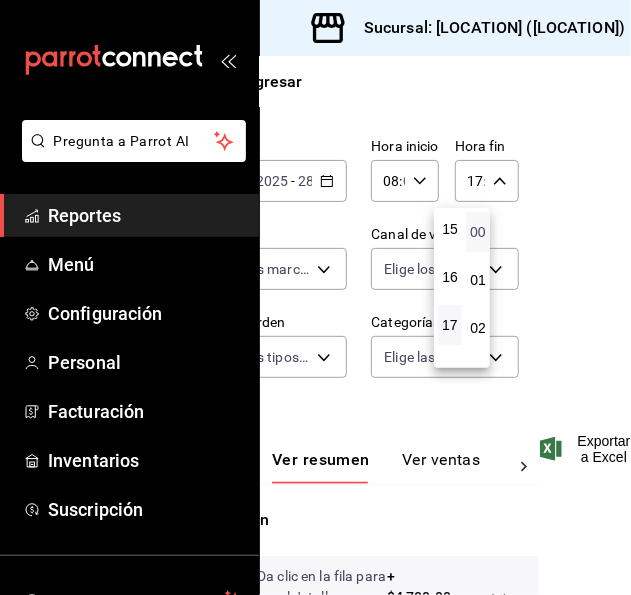 click on "00" at bounding box center (478, 232) 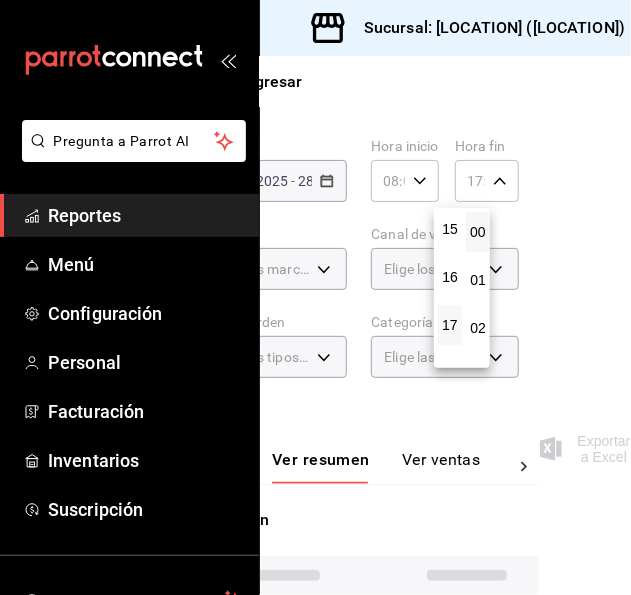 click at bounding box center (315, 297) 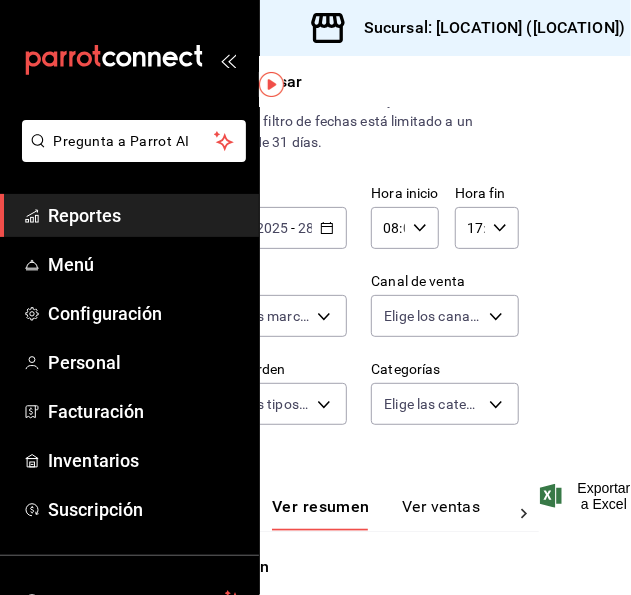 scroll, scrollTop: 43, scrollLeft: 106, axis: both 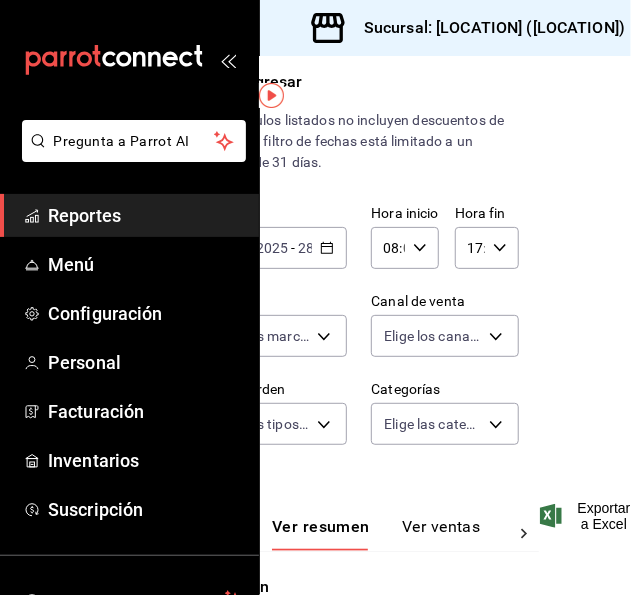 click 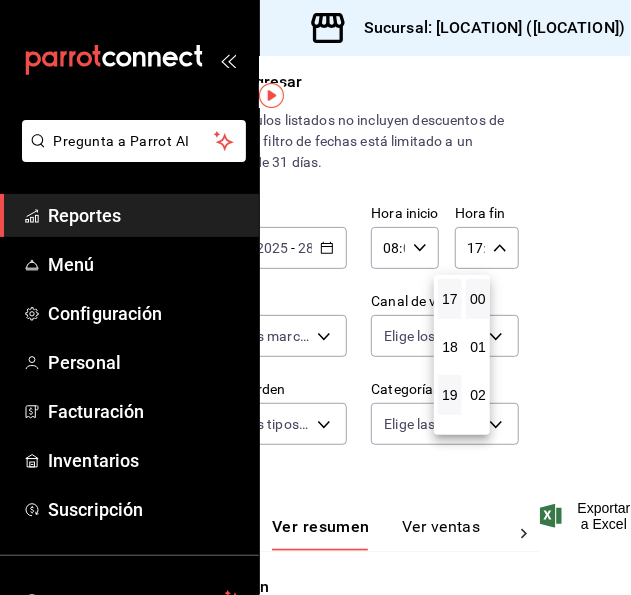 scroll, scrollTop: 992, scrollLeft: 0, axis: vertical 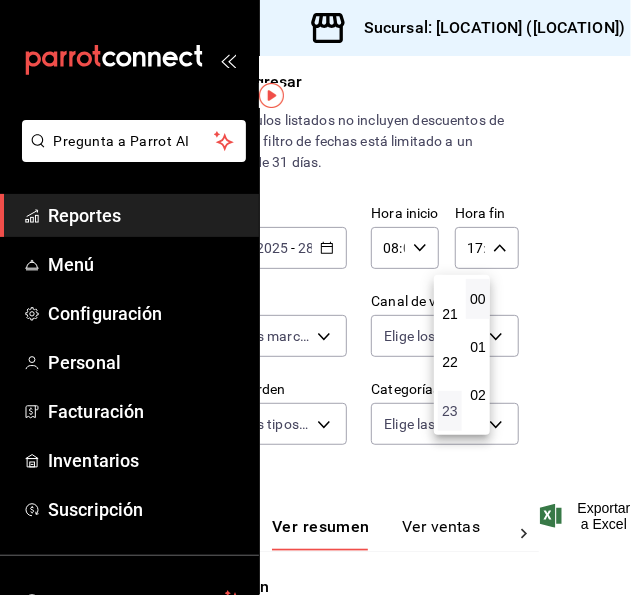 click on "23" at bounding box center [450, 411] 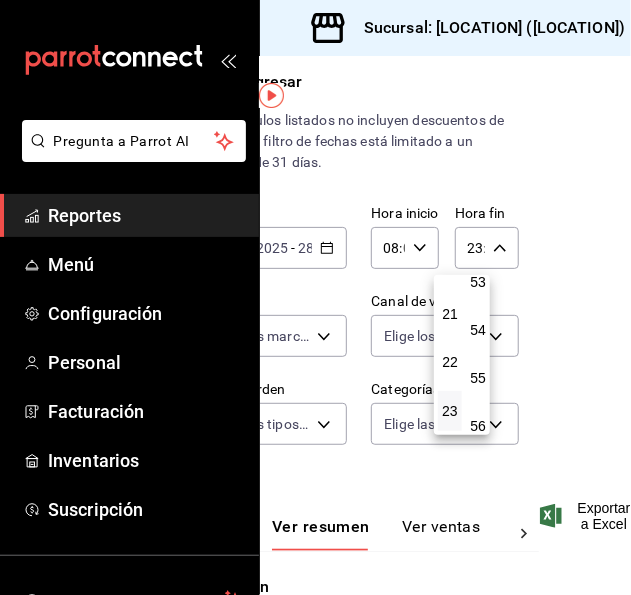 scroll, scrollTop: 2720, scrollLeft: 0, axis: vertical 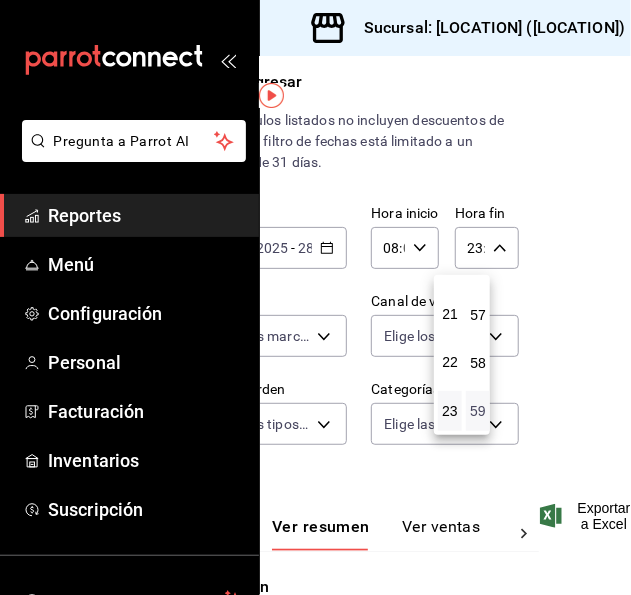 click on "59" at bounding box center (478, 411) 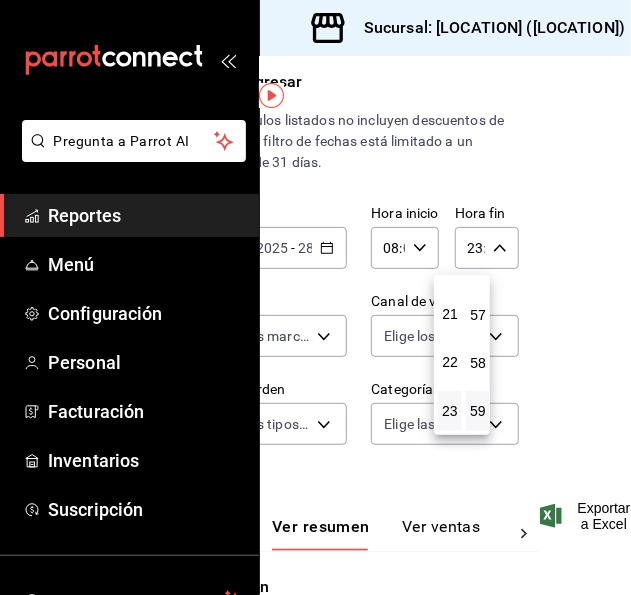 click at bounding box center (315, 297) 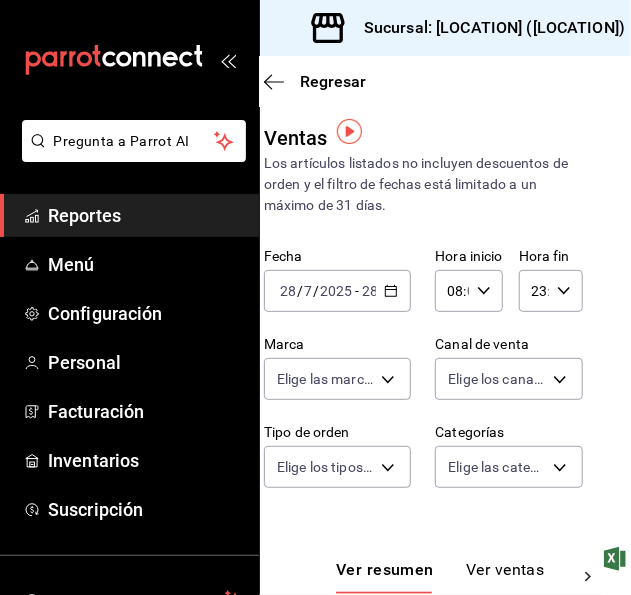 scroll, scrollTop: 10, scrollLeft: 28, axis: both 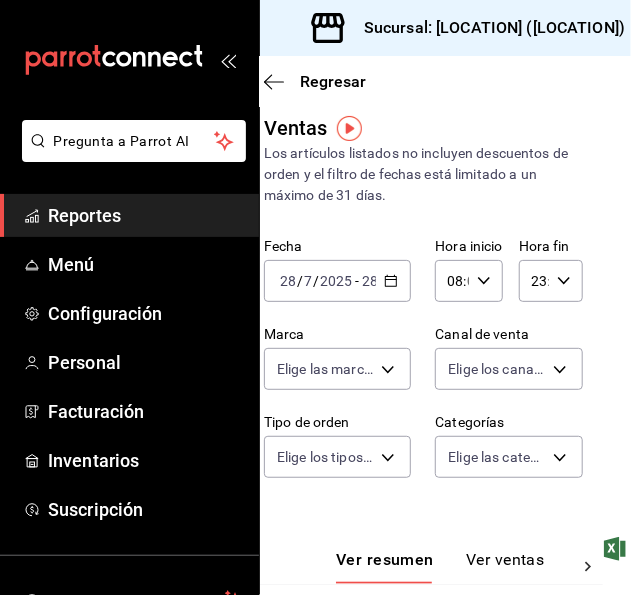 click 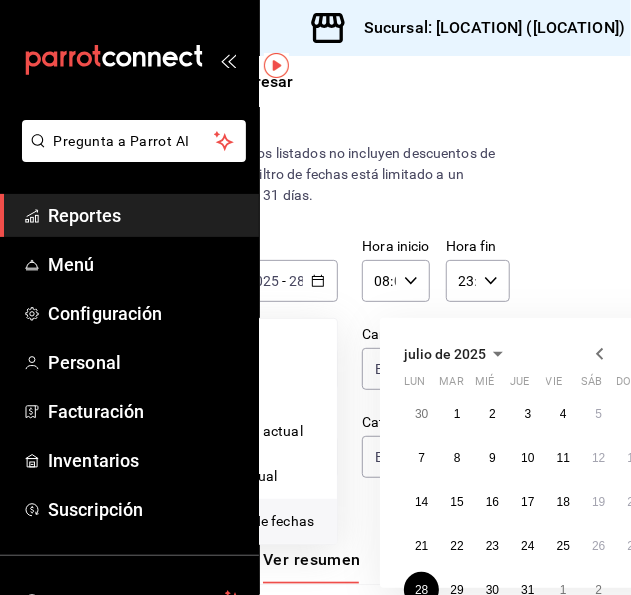 scroll, scrollTop: 114, scrollLeft: 101, axis: both 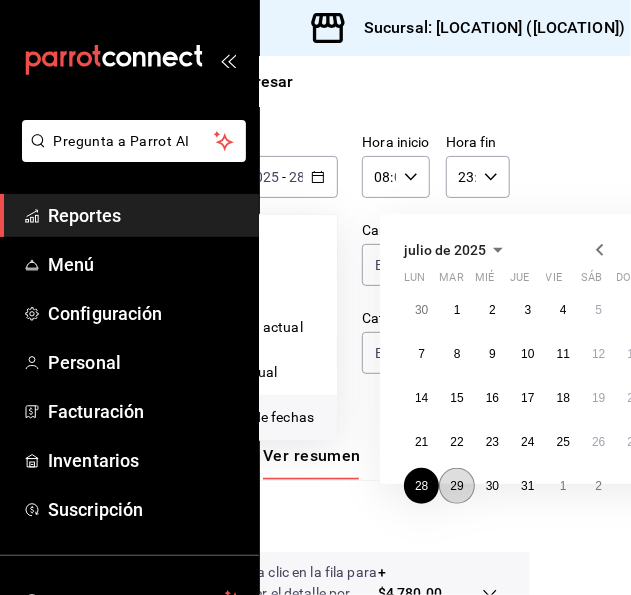 click on "29" at bounding box center (456, 486) 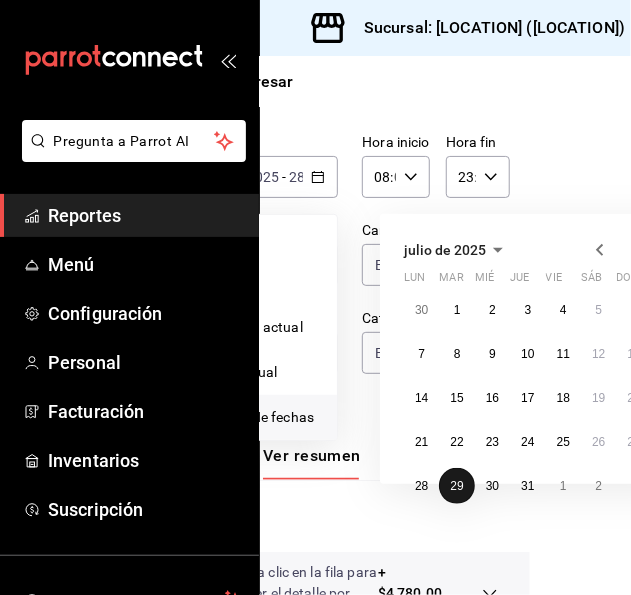 click on "29" at bounding box center [456, 486] 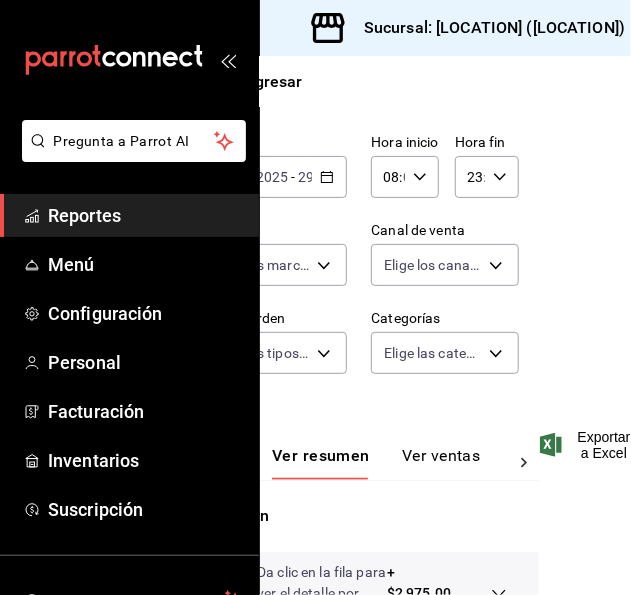 click 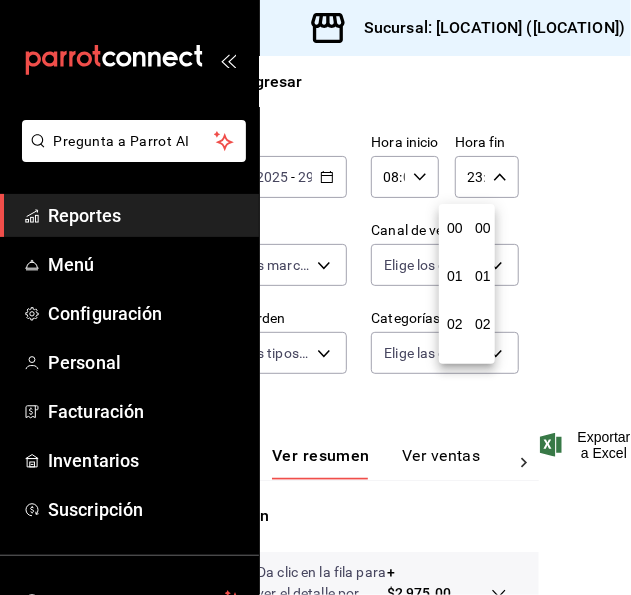 scroll, scrollTop: 992, scrollLeft: 0, axis: vertical 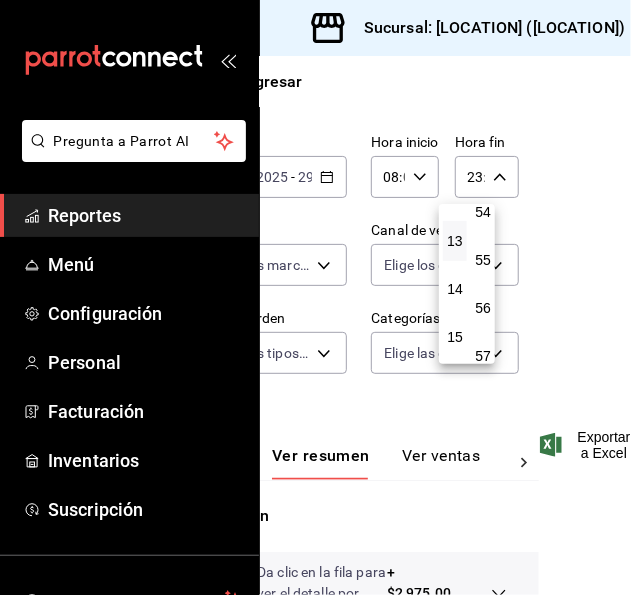 click on "13" at bounding box center [455, 241] 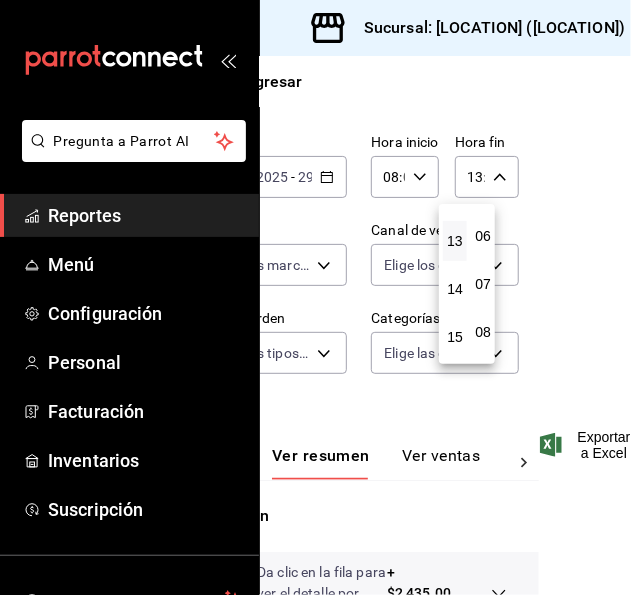scroll, scrollTop: 0, scrollLeft: 0, axis: both 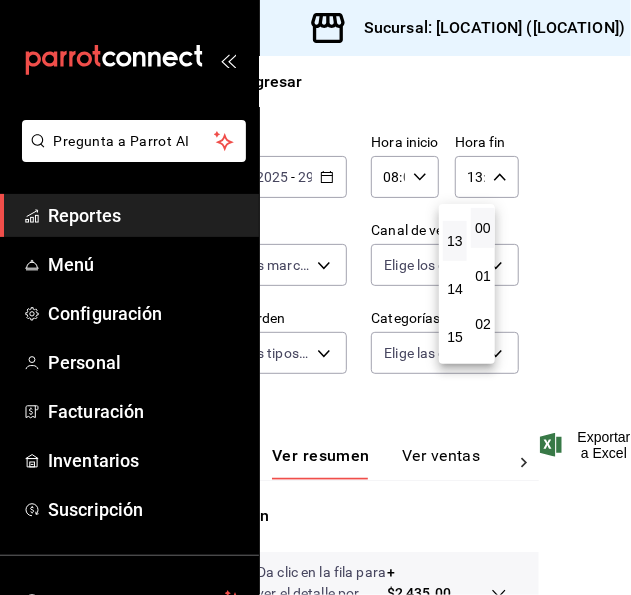 click on "00" at bounding box center (483, 228) 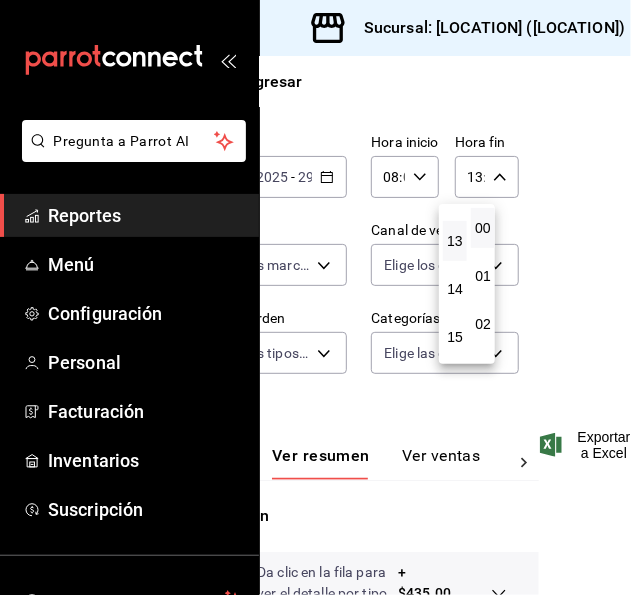 click at bounding box center (315, 297) 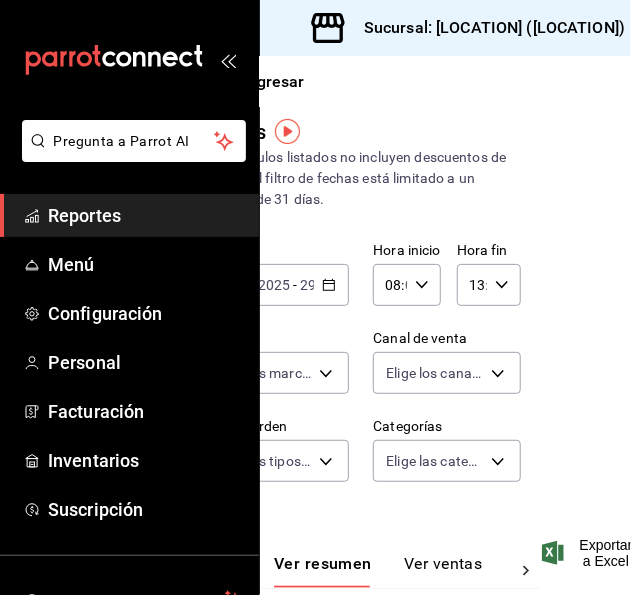 scroll, scrollTop: 0, scrollLeft: 90, axis: horizontal 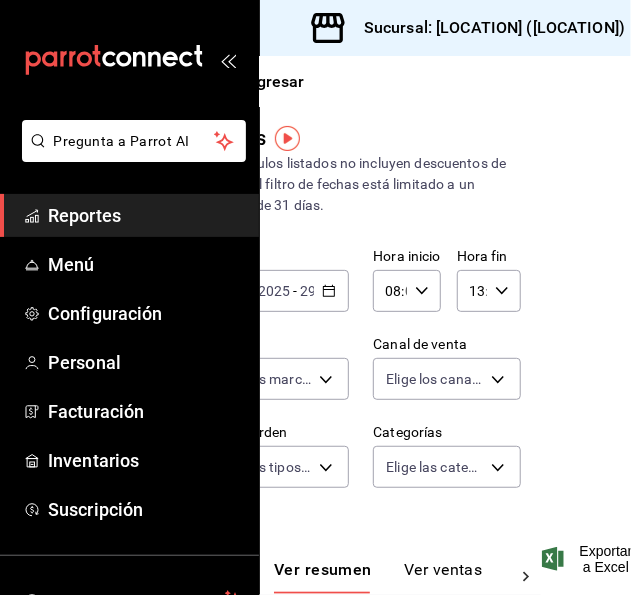 click on "[TIME] Hora fin" at bounding box center (489, 291) 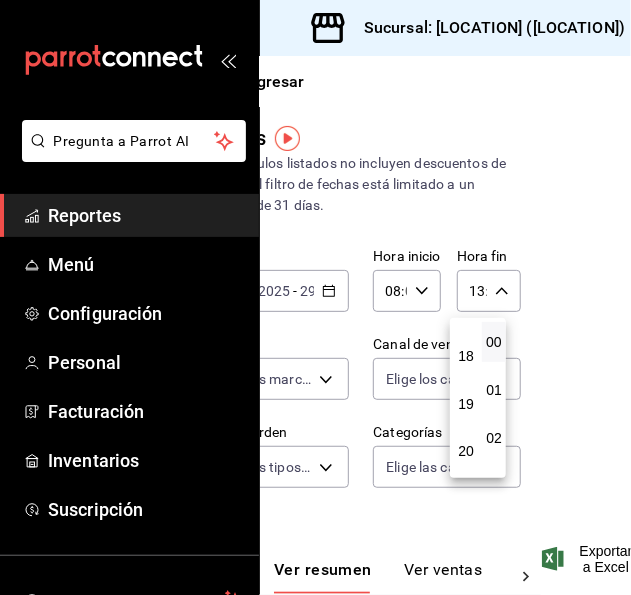 scroll, scrollTop: 792, scrollLeft: 0, axis: vertical 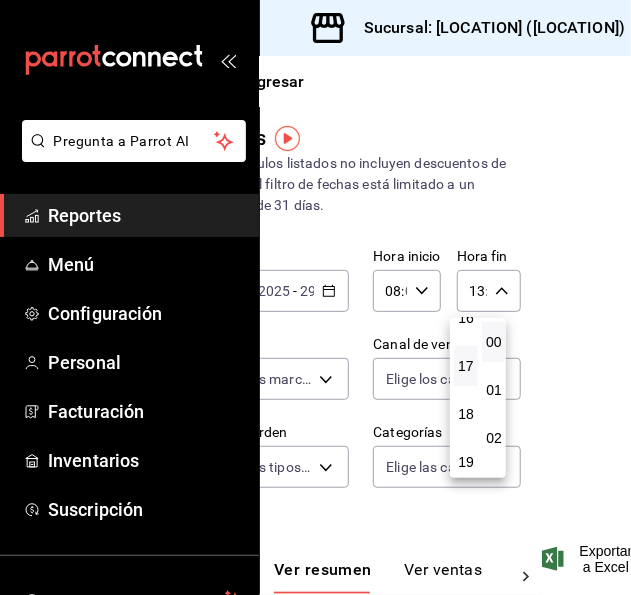 click on "17" at bounding box center (466, 366) 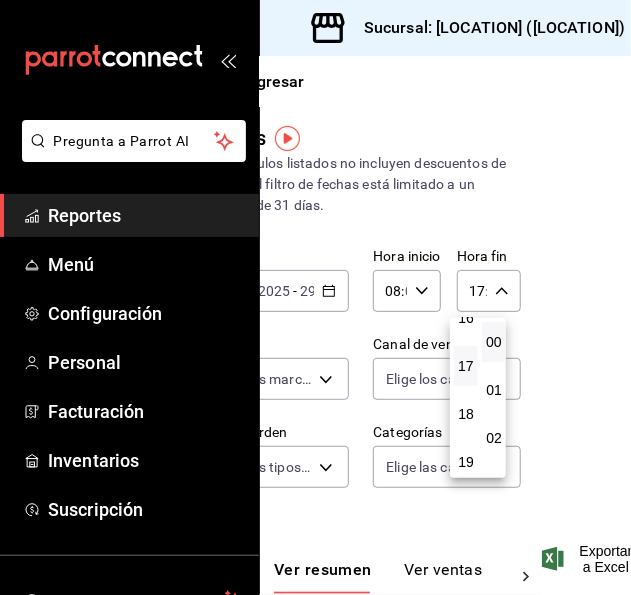 click on "00" at bounding box center [494, 342] 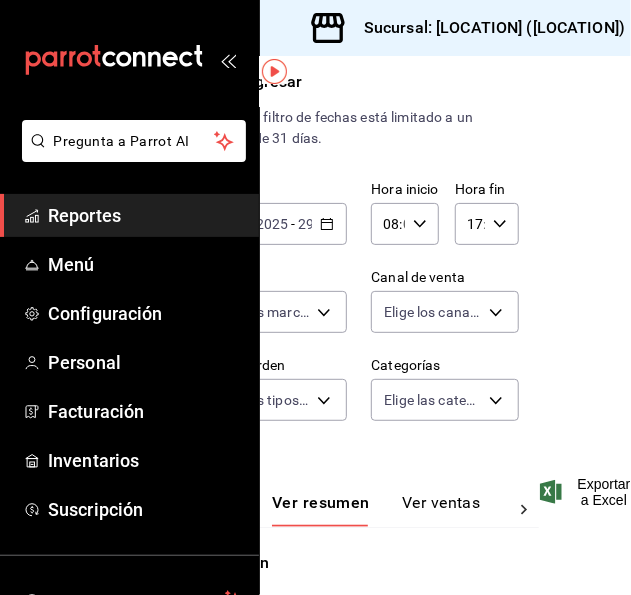 scroll, scrollTop: 66, scrollLeft: 103, axis: both 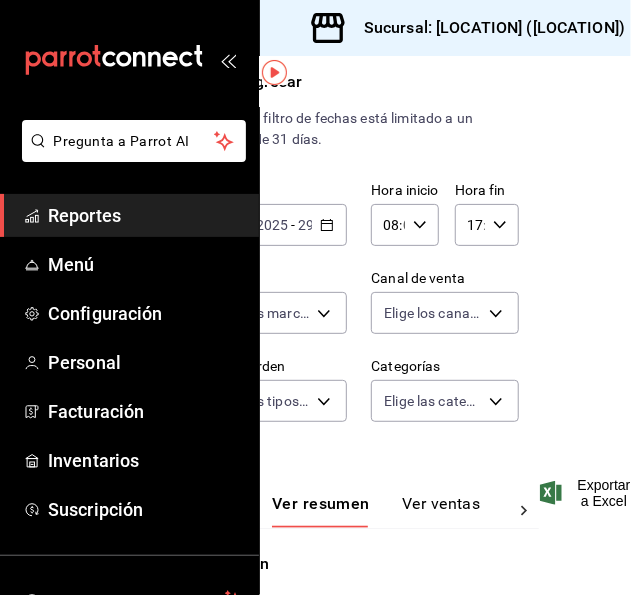 click 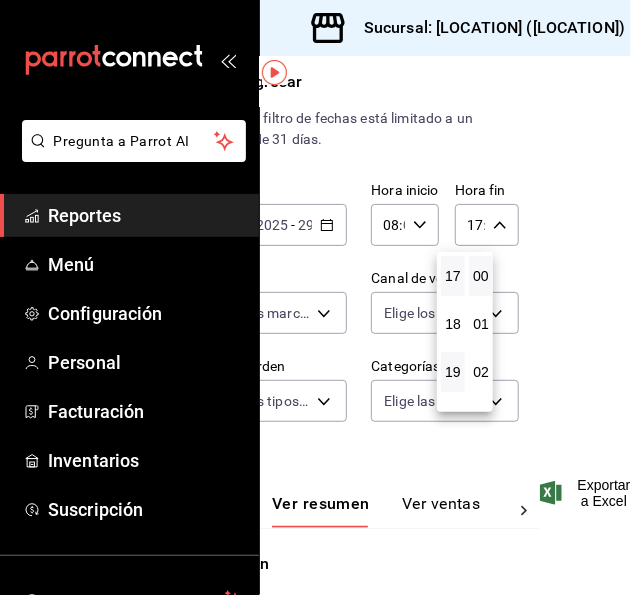 scroll, scrollTop: 992, scrollLeft: 0, axis: vertical 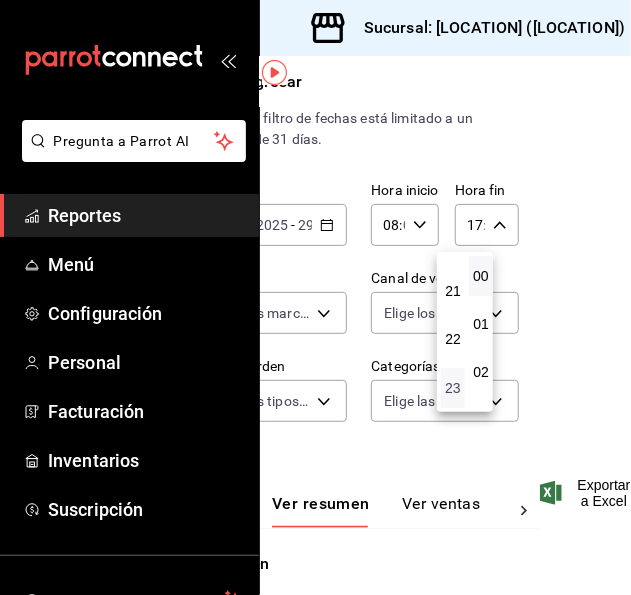 click on "23" at bounding box center [453, 388] 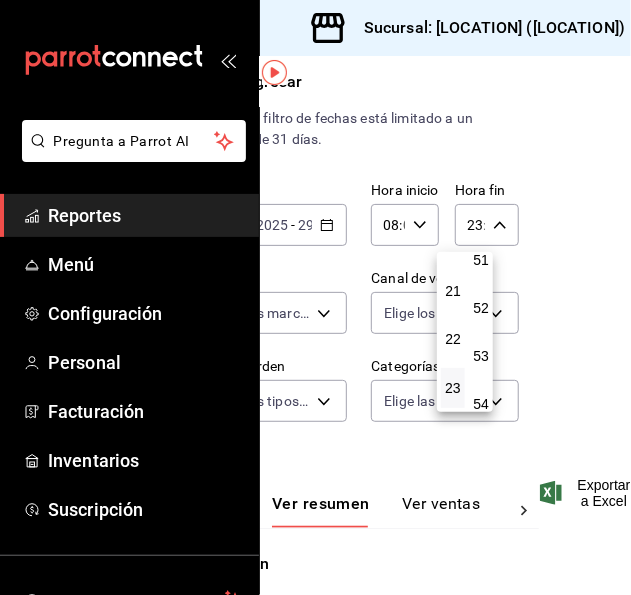scroll, scrollTop: 2720, scrollLeft: 0, axis: vertical 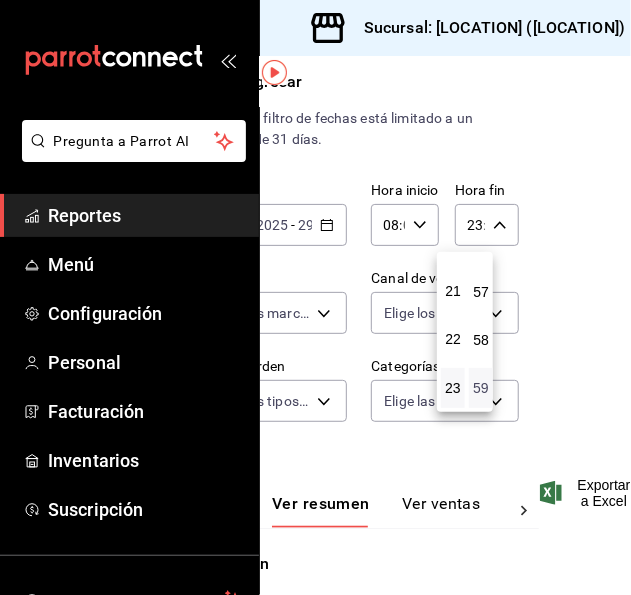 click on "59" at bounding box center [481, 388] 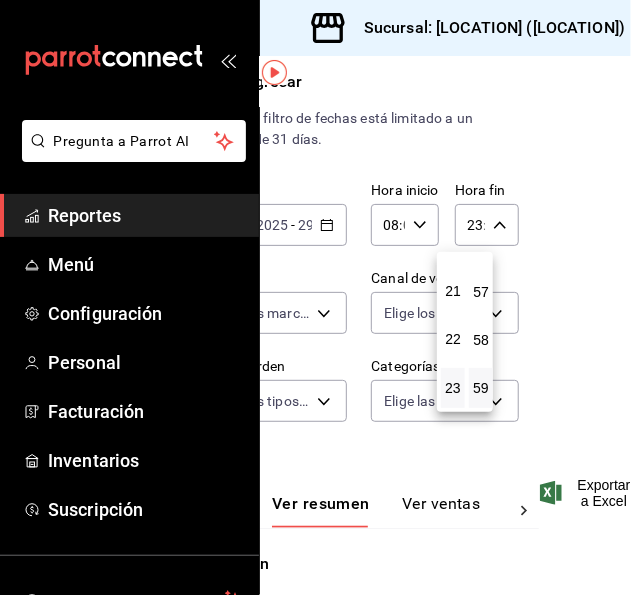 click at bounding box center (315, 297) 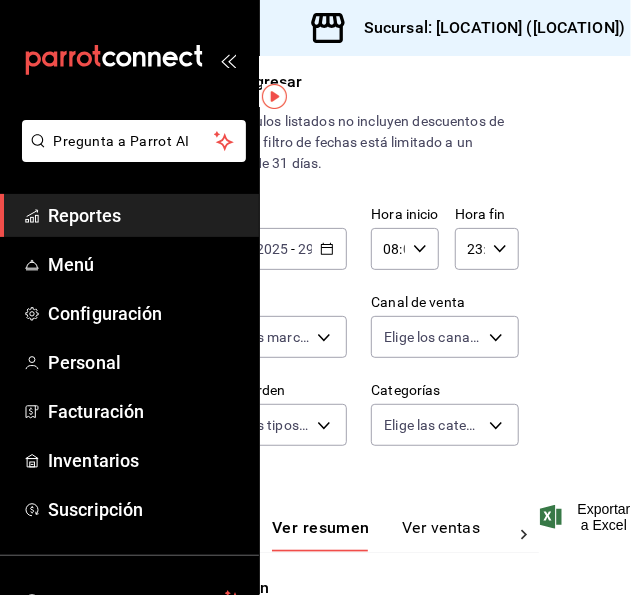 scroll, scrollTop: 42, scrollLeft: 0, axis: vertical 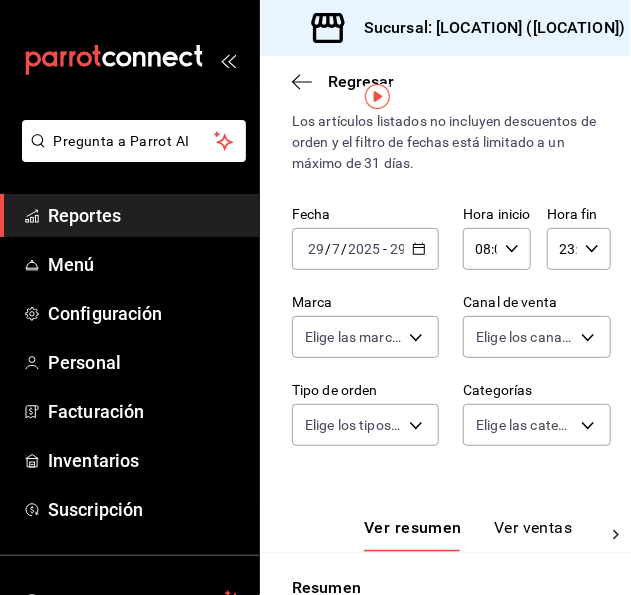 click on "2025-07-29 29 / 7 / 2025 - 2025-07-29 29 / 7 / 2025" at bounding box center (365, 249) 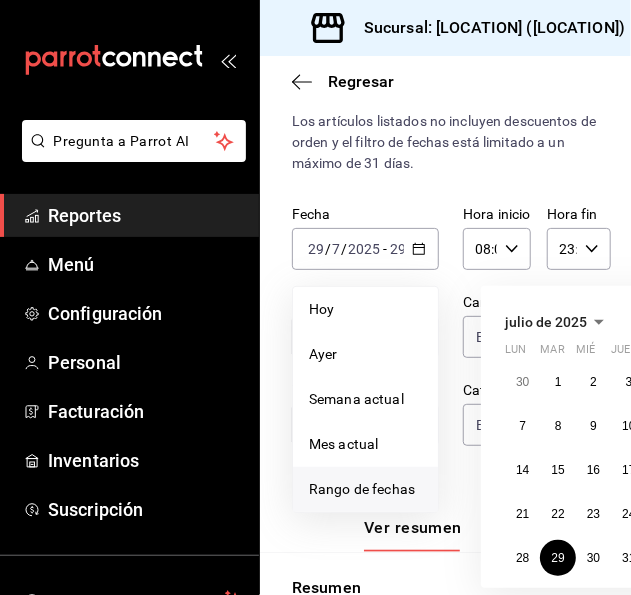 scroll, scrollTop: 100, scrollLeft: 104, axis: both 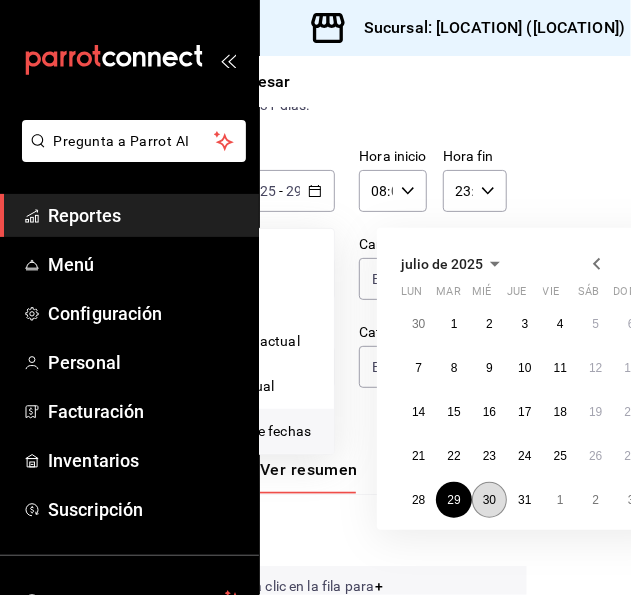 click on "30" at bounding box center (489, 500) 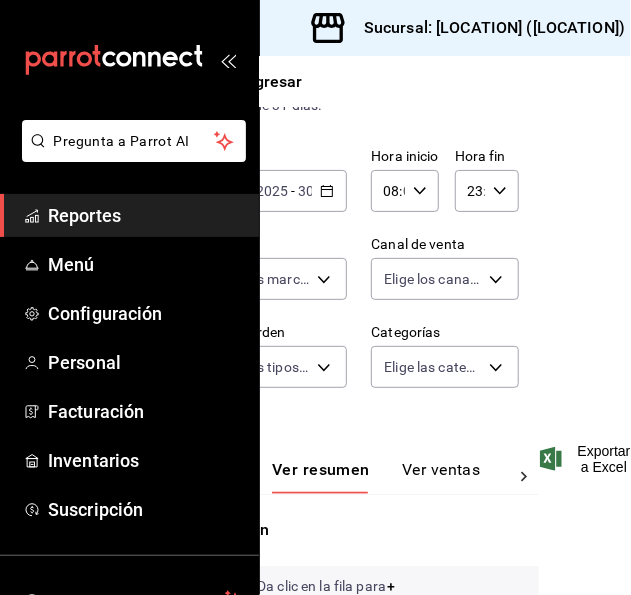 click on "23:59 Hora fin" at bounding box center (487, 191) 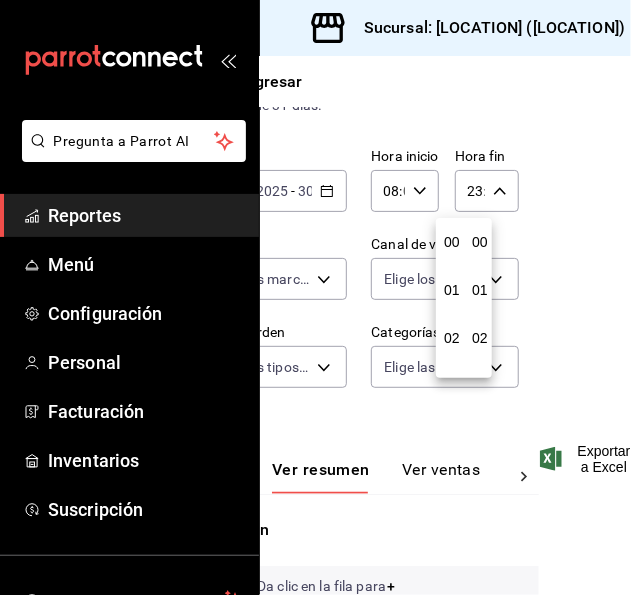 scroll, scrollTop: 992, scrollLeft: 0, axis: vertical 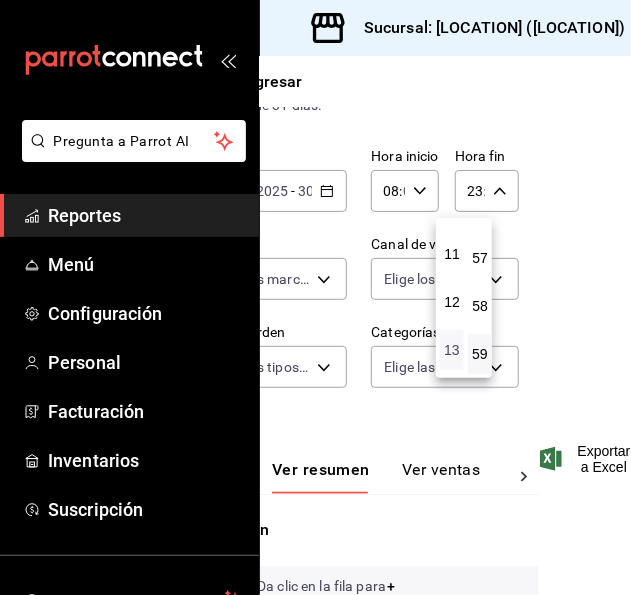 click on "13" at bounding box center [452, 350] 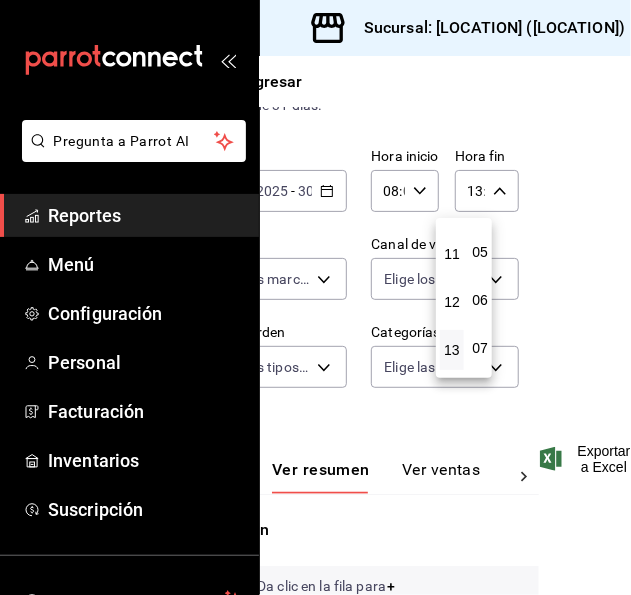 scroll, scrollTop: 0, scrollLeft: 0, axis: both 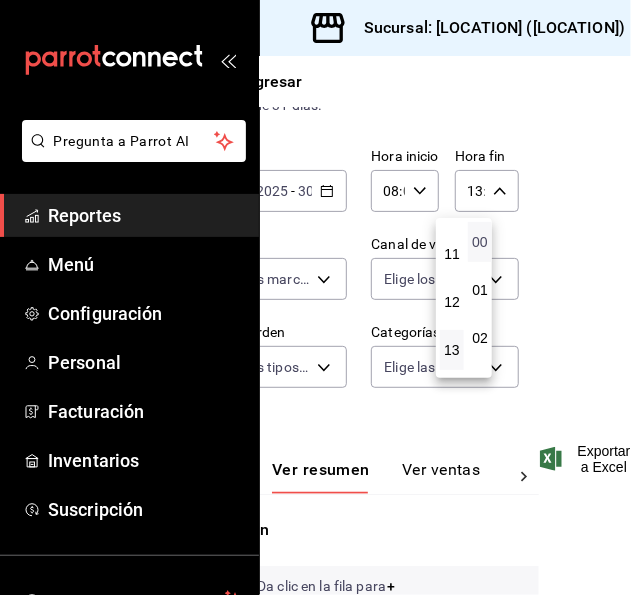click on "00" at bounding box center (480, 242) 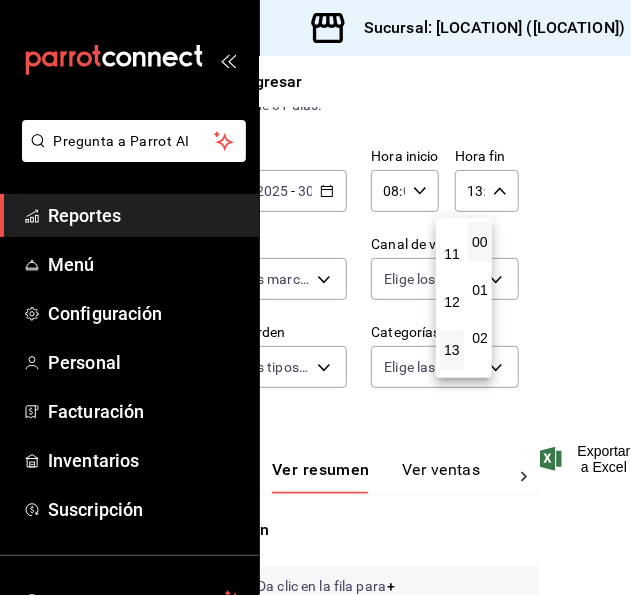 click at bounding box center [315, 297] 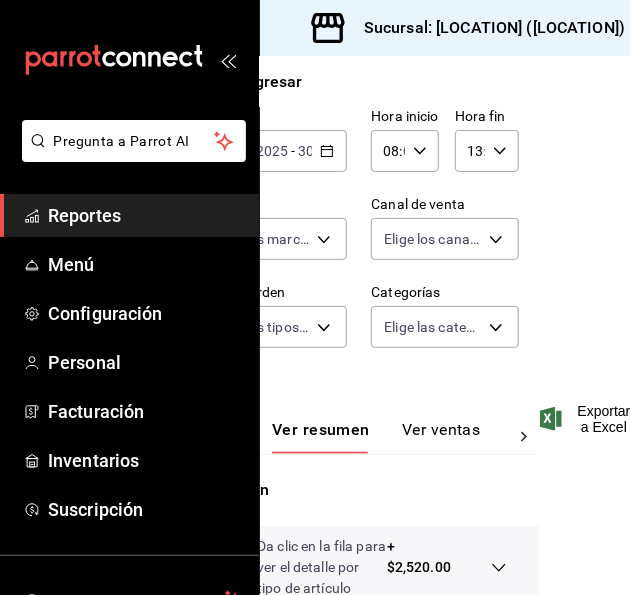 scroll, scrollTop: 118, scrollLeft: 104, axis: both 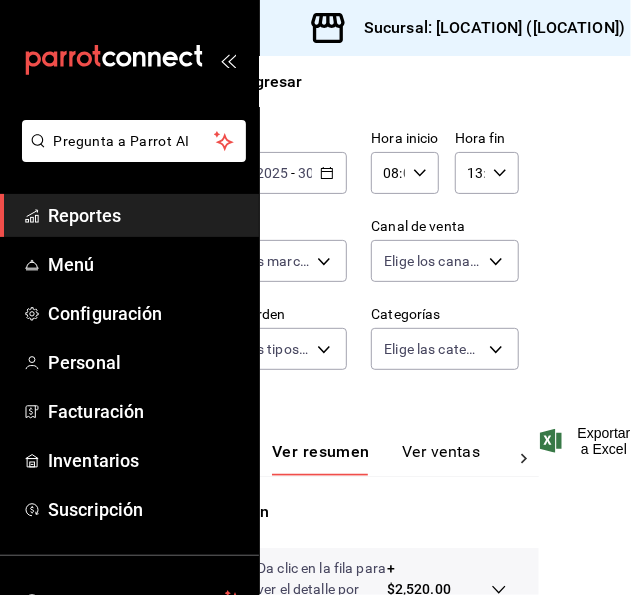 click on "[TIME] Hora fin" at bounding box center [487, 173] 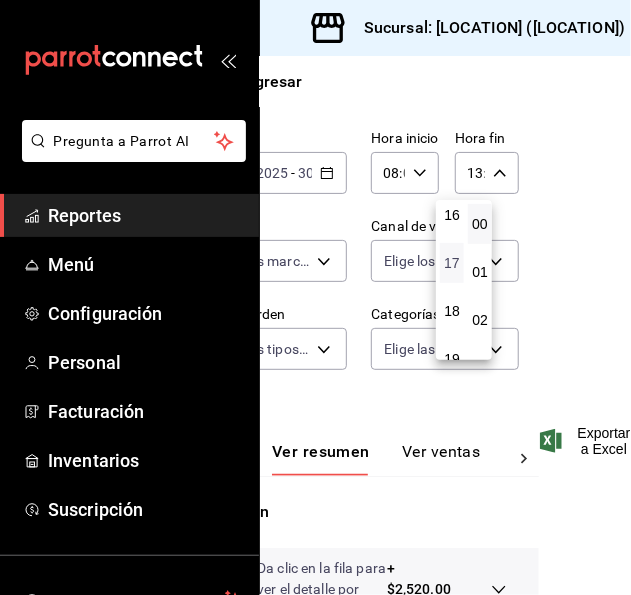 scroll, scrollTop: 776, scrollLeft: 0, axis: vertical 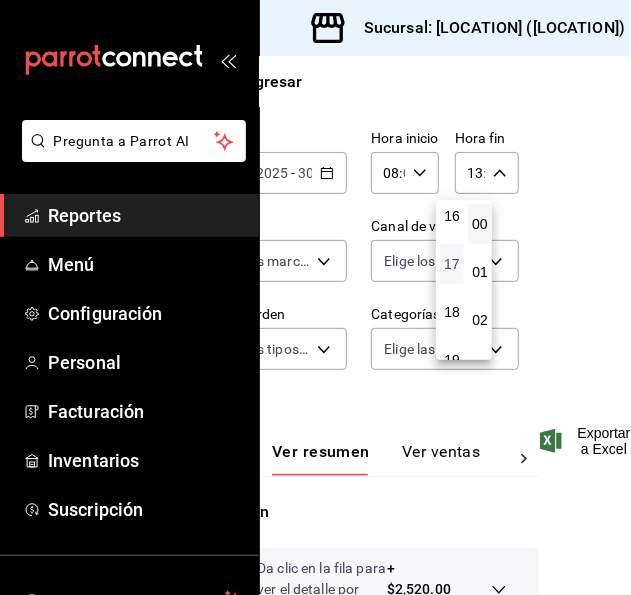 click on "17" at bounding box center [452, 264] 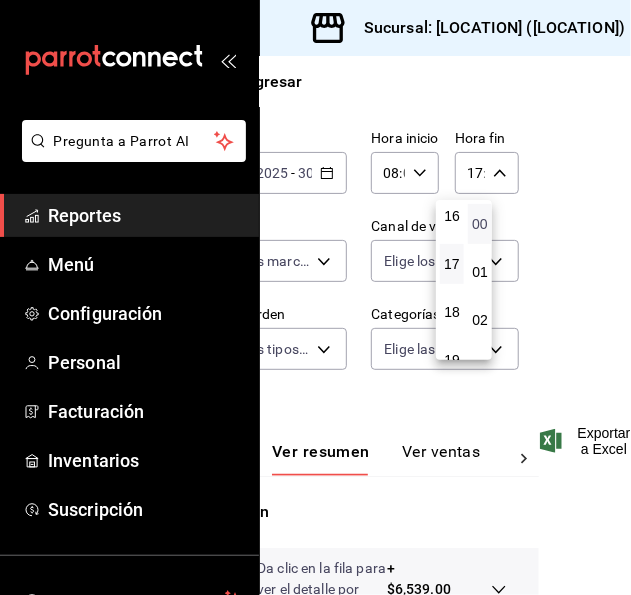click on "00" at bounding box center (480, 224) 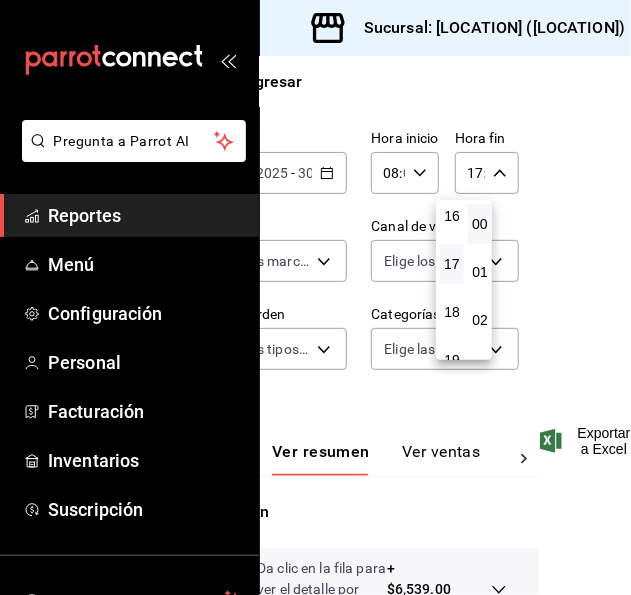 click at bounding box center [315, 297] 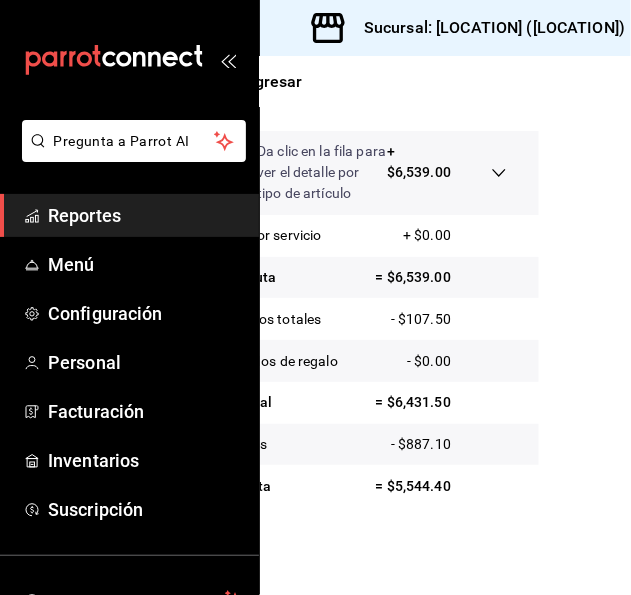 scroll, scrollTop: 0, scrollLeft: 106, axis: horizontal 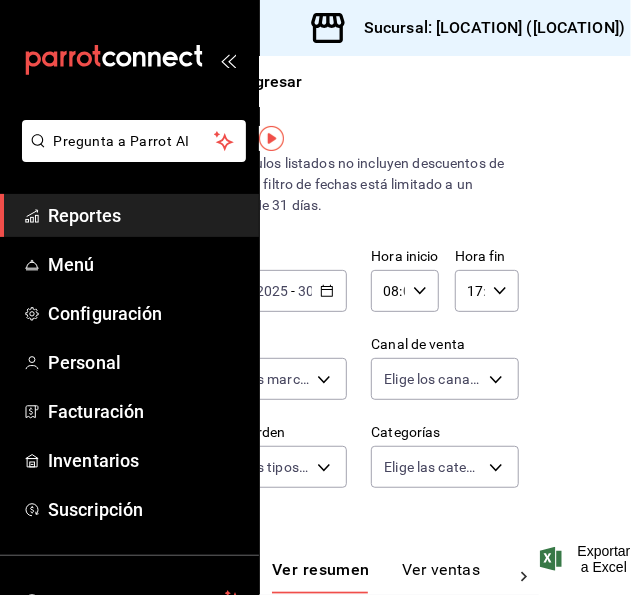 click 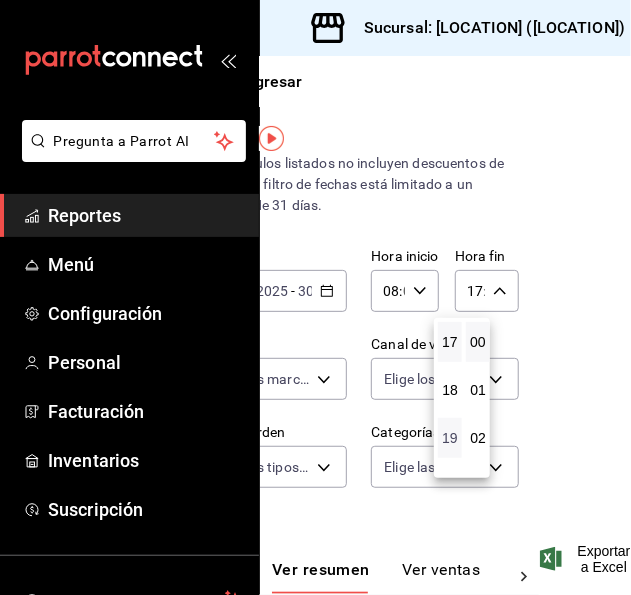 scroll, scrollTop: 992, scrollLeft: 0, axis: vertical 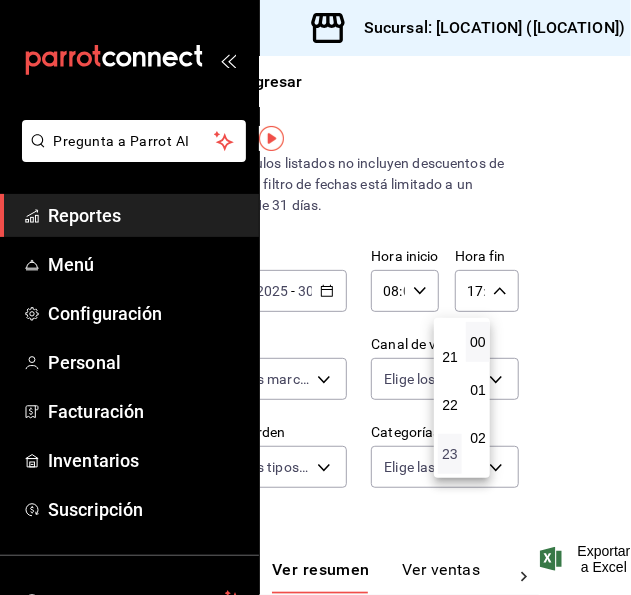 click on "23" at bounding box center [450, 454] 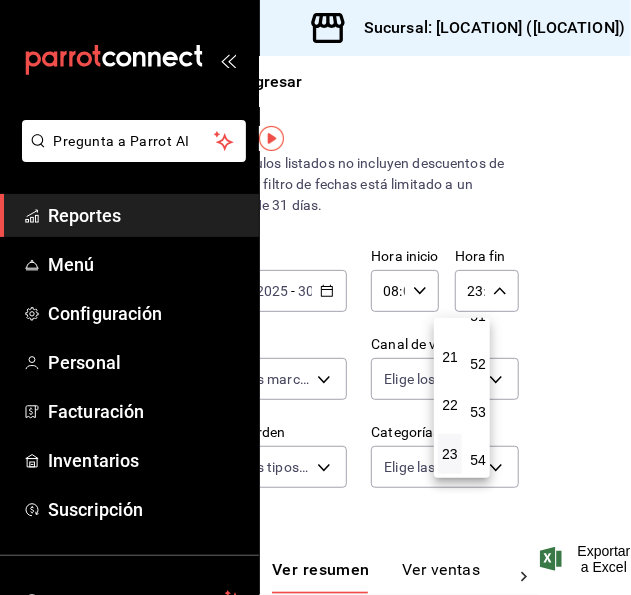 scroll, scrollTop: 2720, scrollLeft: 0, axis: vertical 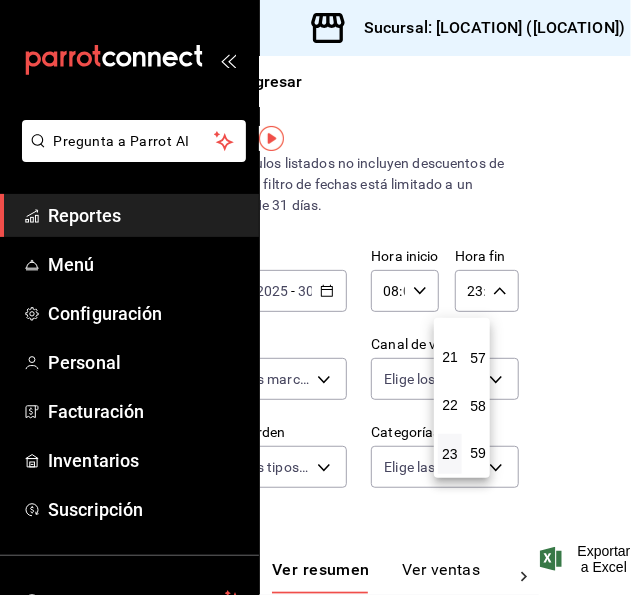 click on "59" at bounding box center (478, 454) 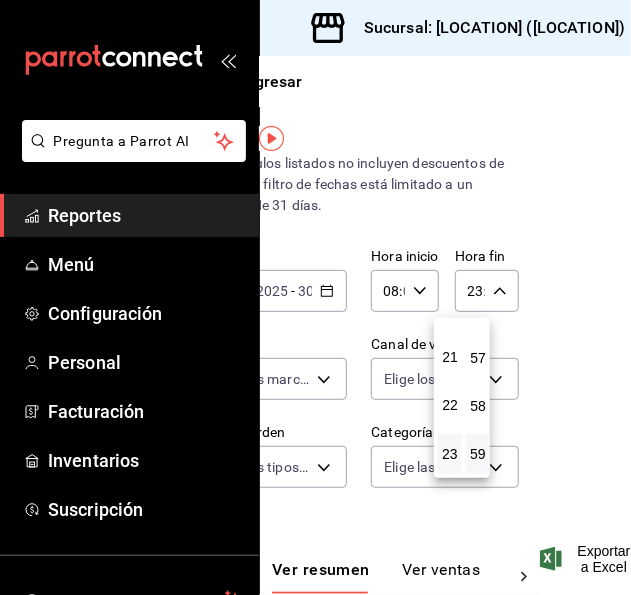 click at bounding box center (315, 297) 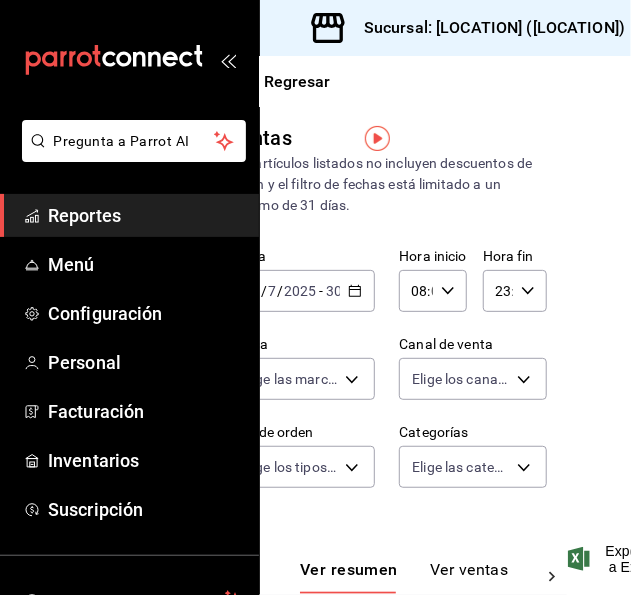 scroll, scrollTop: 0, scrollLeft: 0, axis: both 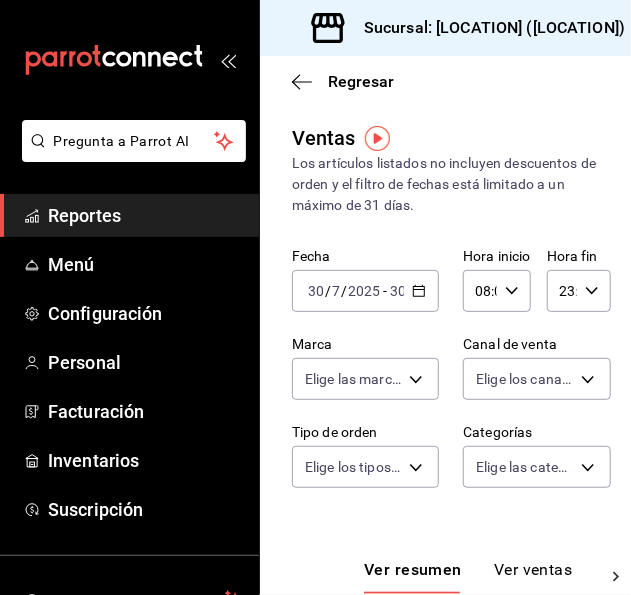 click on "2025-07-30 30 / 7 / 2025 - 2025-07-30 30 / 7 / 2025" at bounding box center (365, 291) 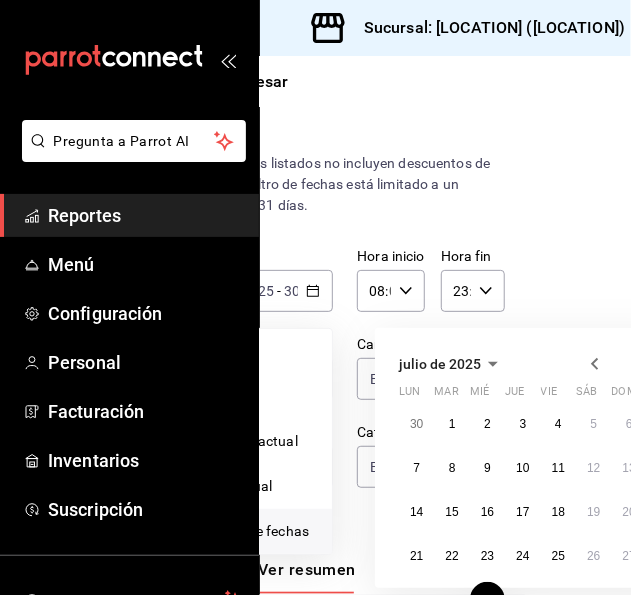 scroll, scrollTop: 191, scrollLeft: 106, axis: both 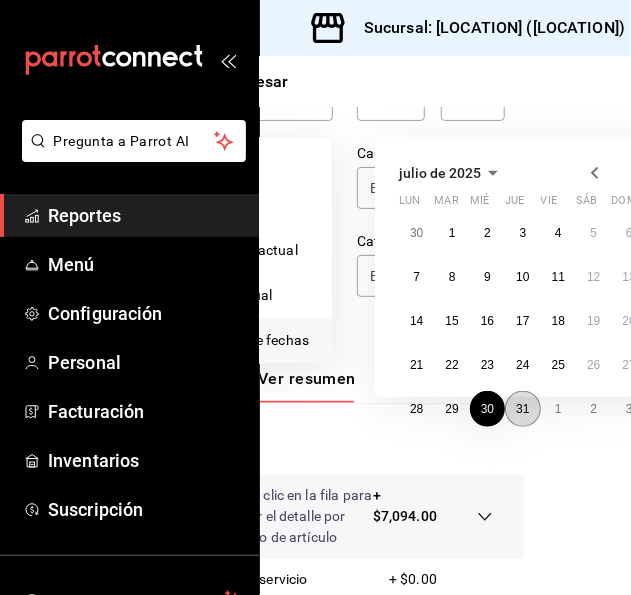 click on "31" at bounding box center [522, 409] 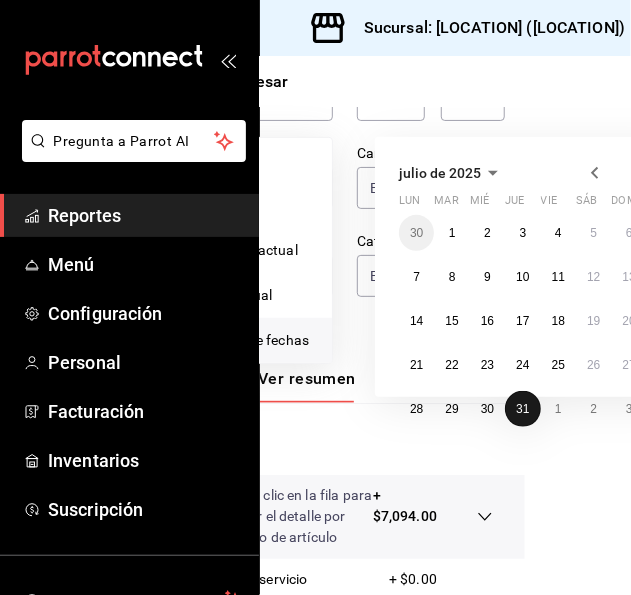 click on "31" at bounding box center (522, 409) 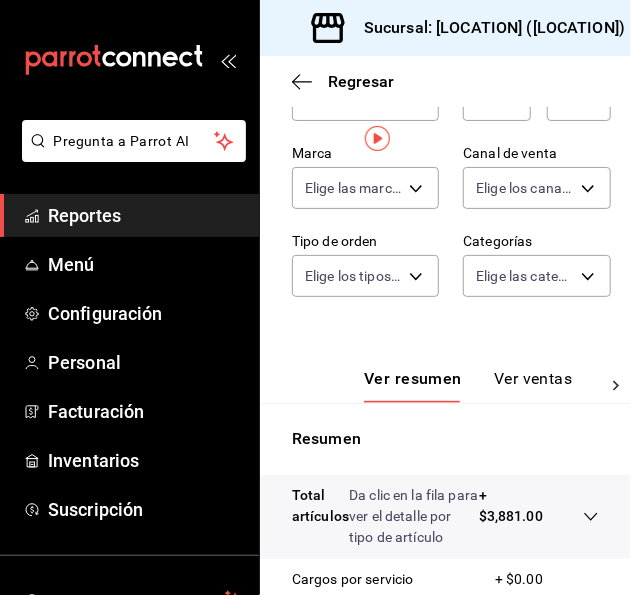 scroll, scrollTop: 0, scrollLeft: 0, axis: both 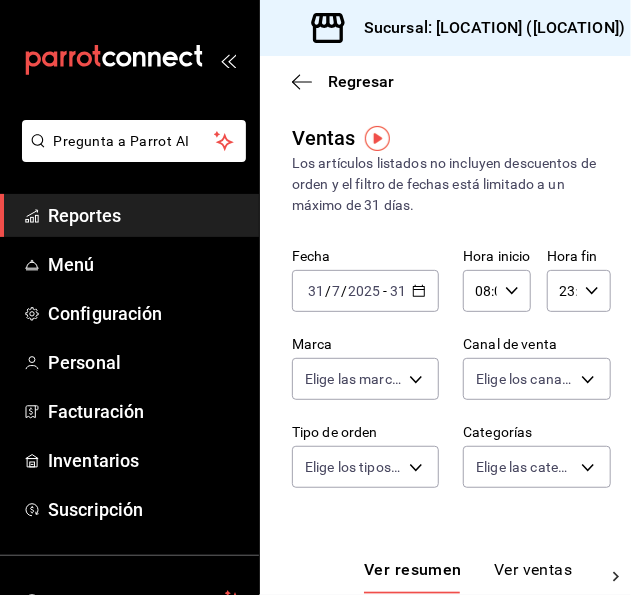 click 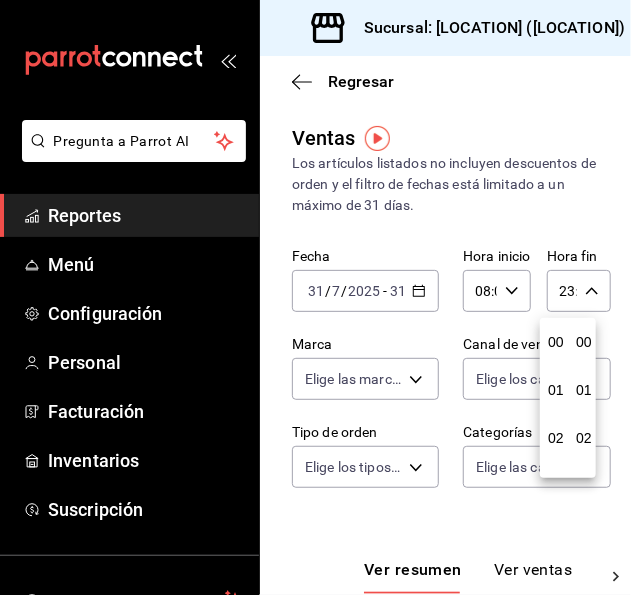 scroll, scrollTop: 992, scrollLeft: 0, axis: vertical 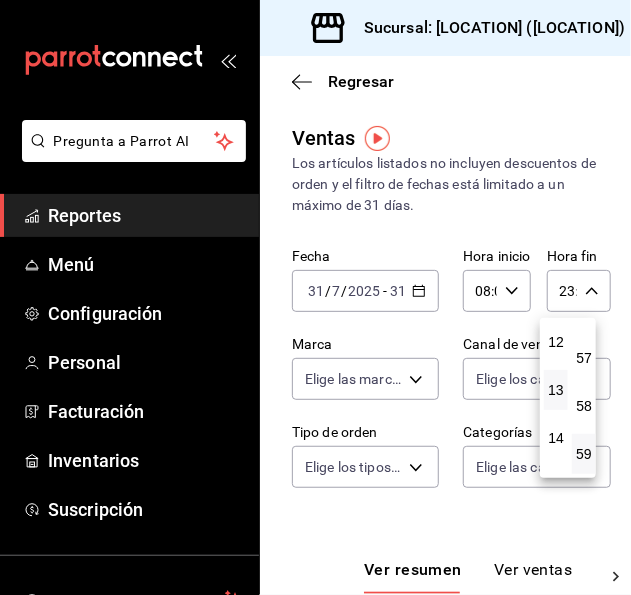click on "13" at bounding box center [556, 390] 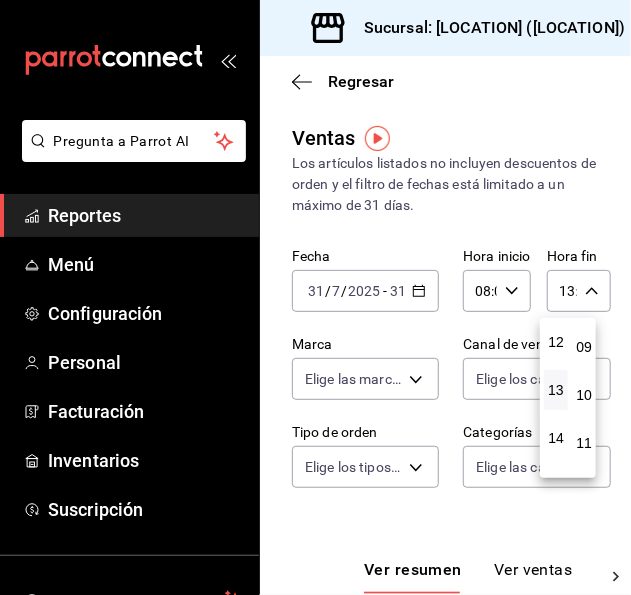 scroll, scrollTop: 0, scrollLeft: 0, axis: both 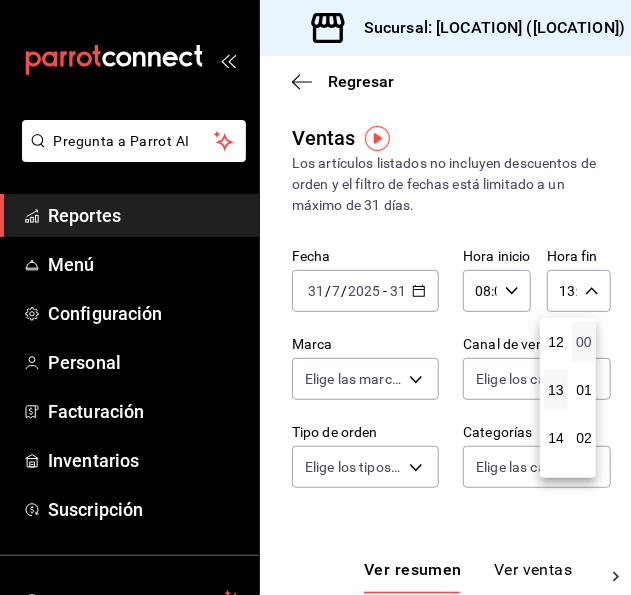 click on "00" at bounding box center (584, 342) 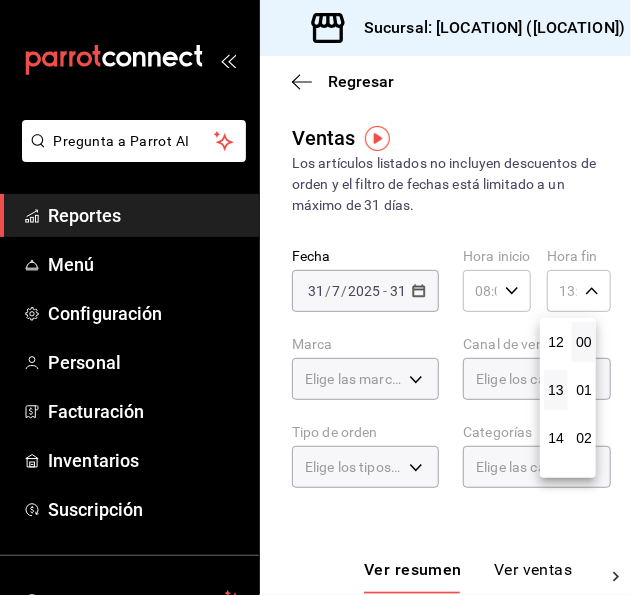 click at bounding box center [315, 297] 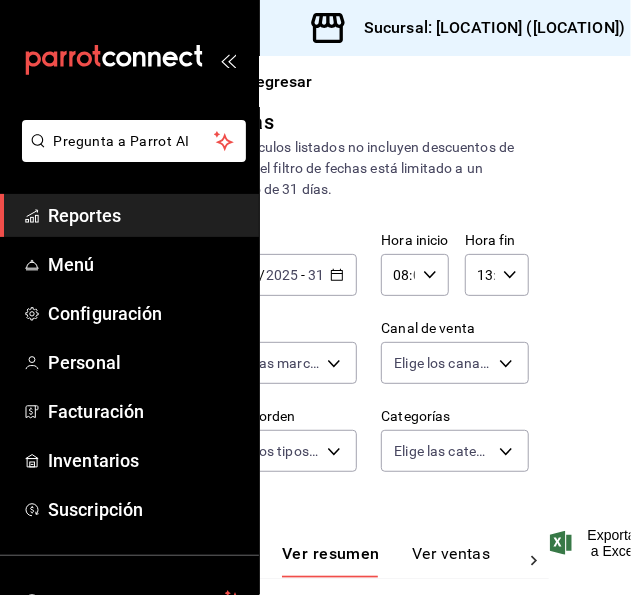 scroll, scrollTop: 14, scrollLeft: 83, axis: both 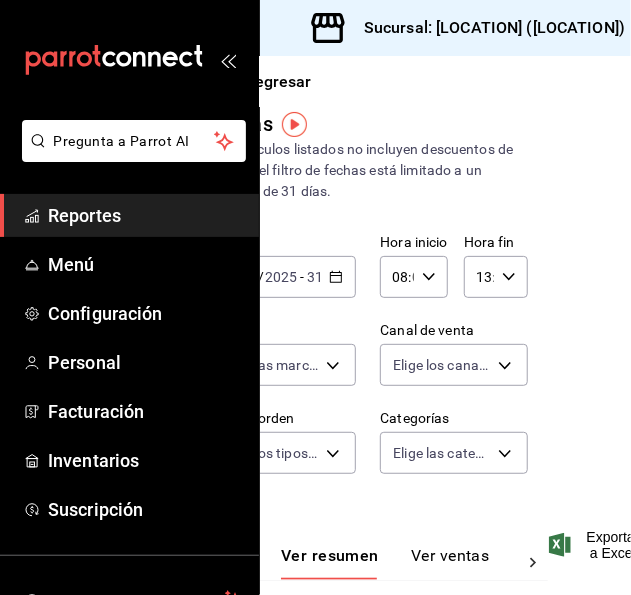 click on "[TIME] Hora fin" at bounding box center [496, 277] 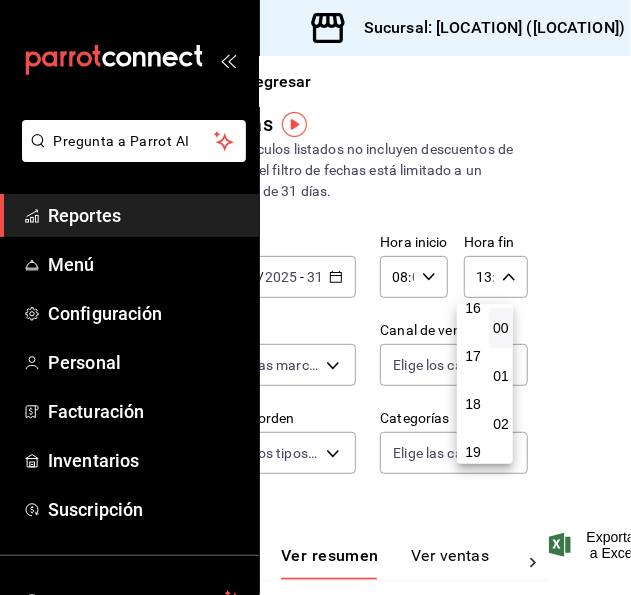 scroll, scrollTop: 793, scrollLeft: 0, axis: vertical 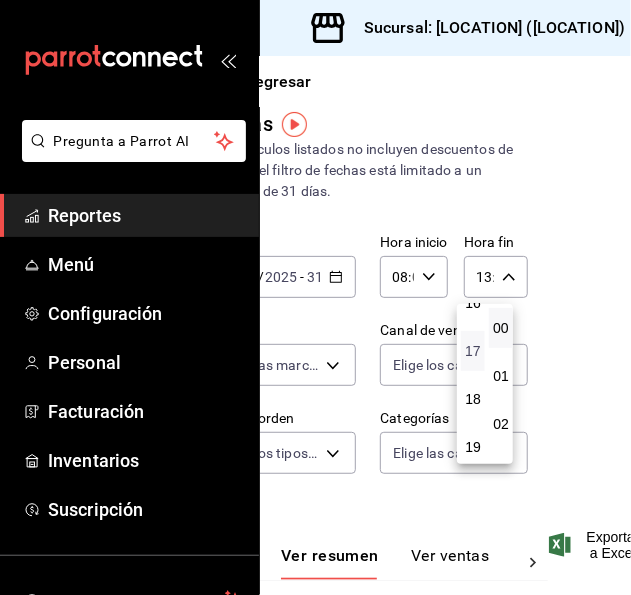 click on "17" at bounding box center [473, 351] 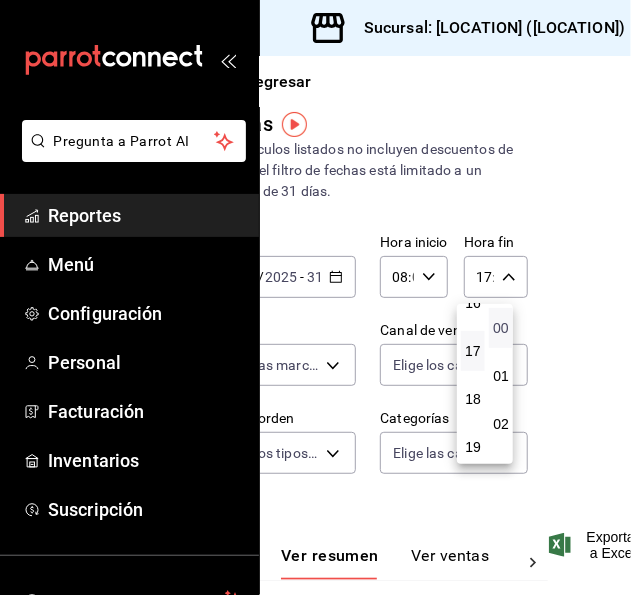 click on "00" at bounding box center (501, 328) 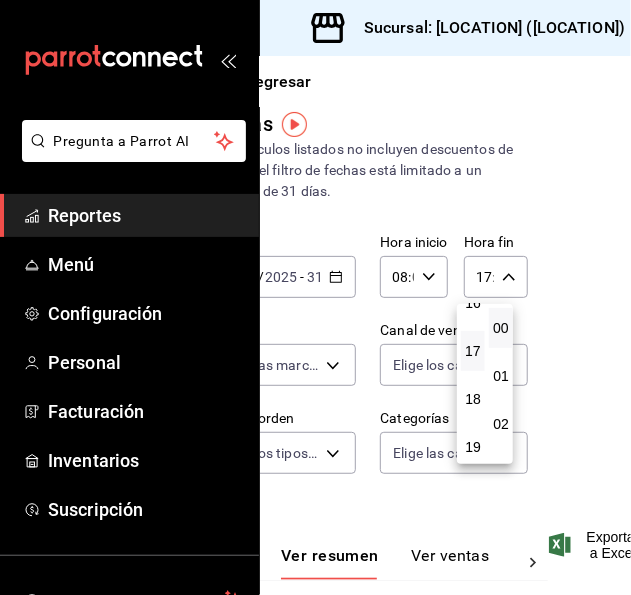 click at bounding box center (315, 297) 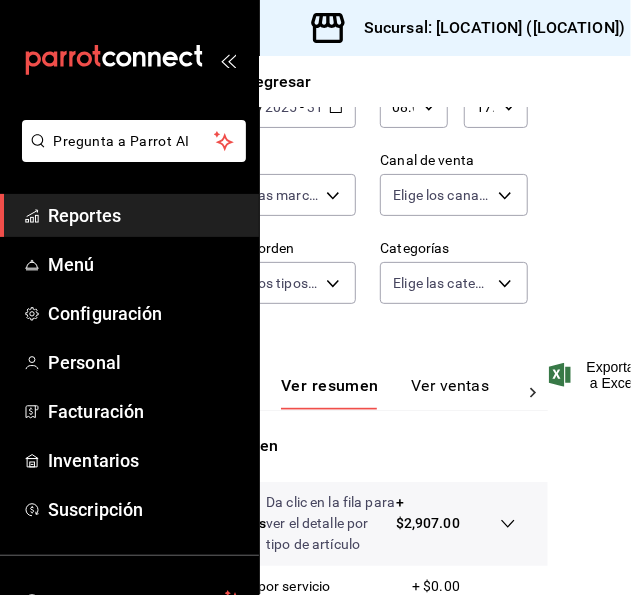 scroll, scrollTop: 138, scrollLeft: 83, axis: both 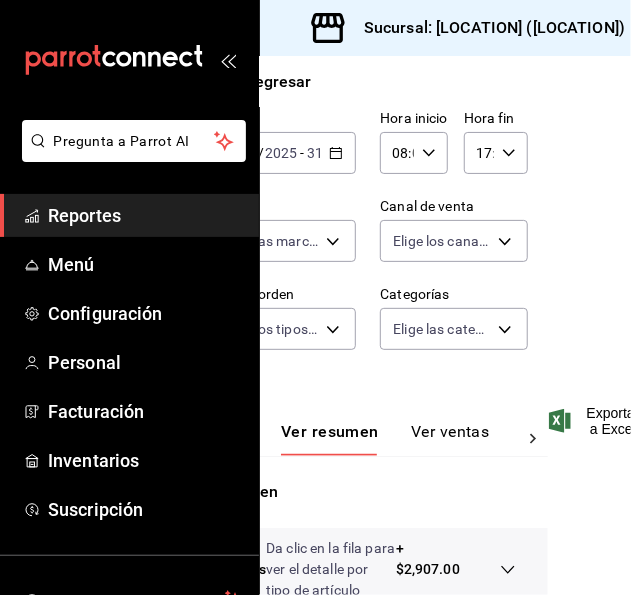 click on "[TIME] Hora fin" at bounding box center [496, 153] 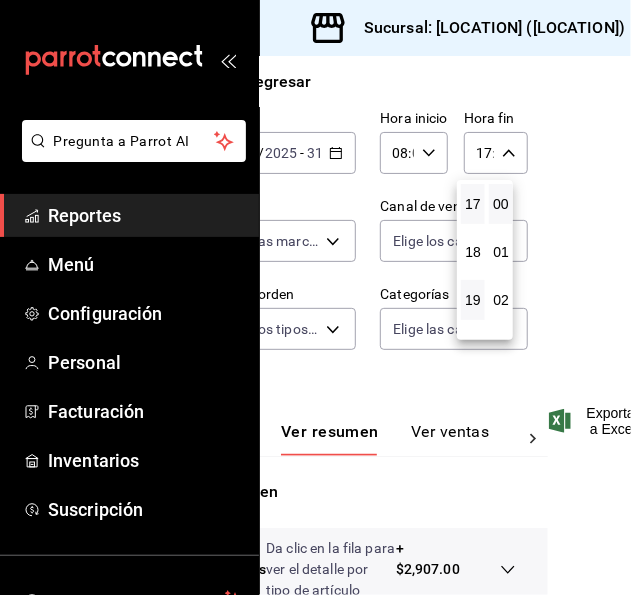 scroll, scrollTop: 992, scrollLeft: 0, axis: vertical 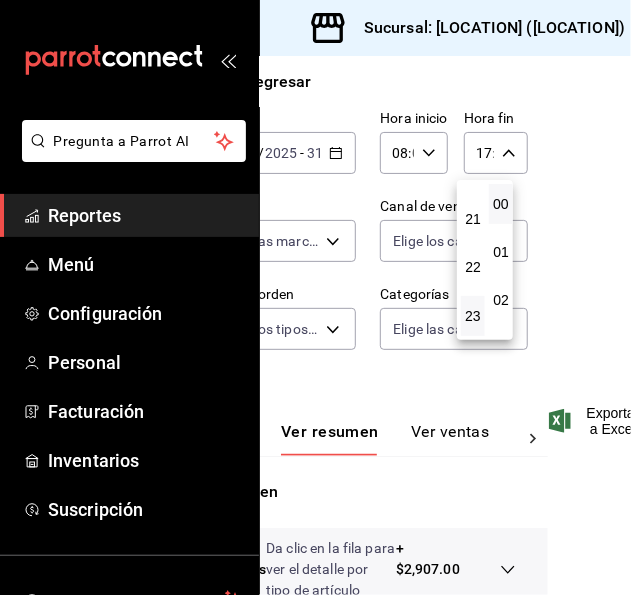 click on "23" at bounding box center (473, 316) 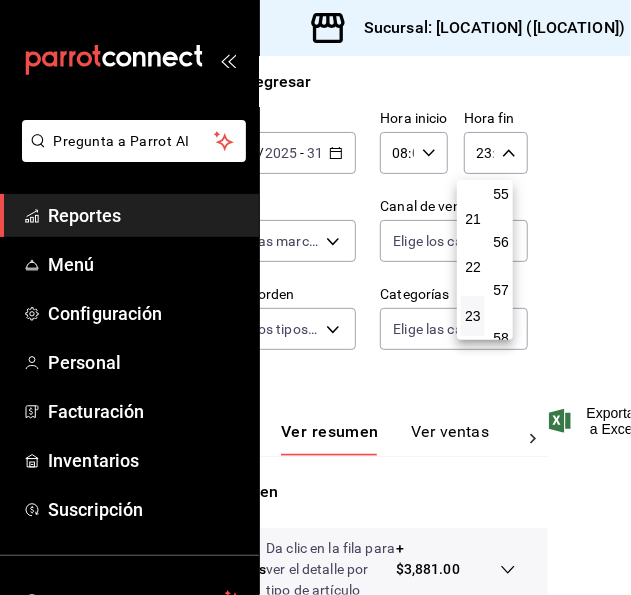 scroll, scrollTop: 2720, scrollLeft: 0, axis: vertical 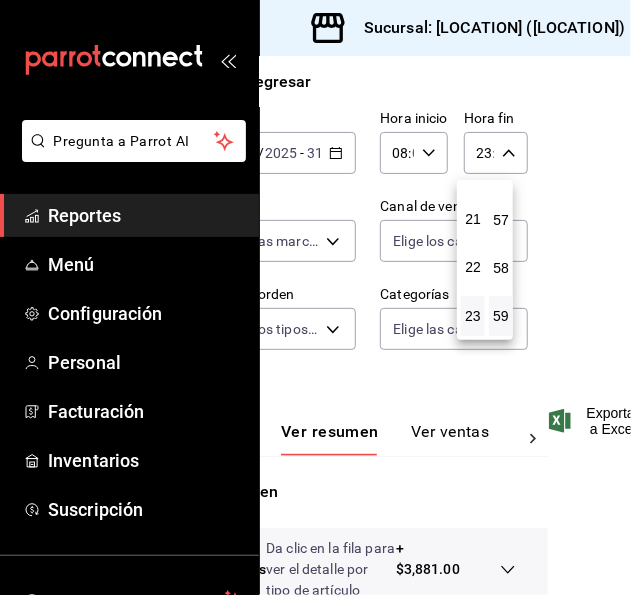 click on "59" at bounding box center [501, 316] 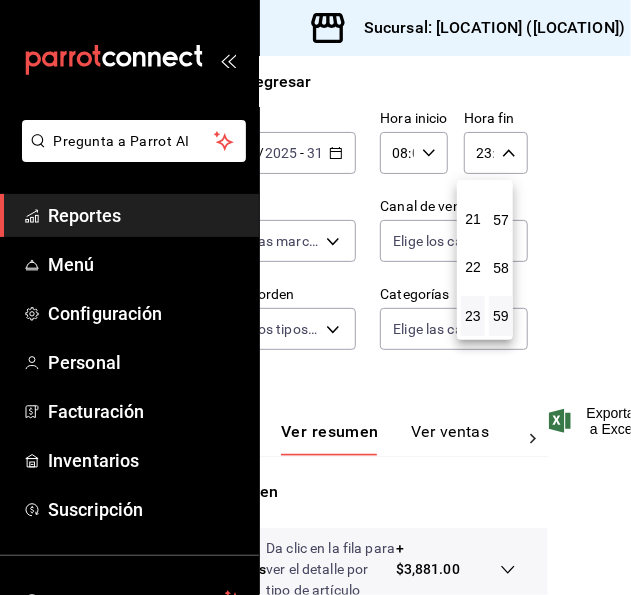 click at bounding box center (315, 297) 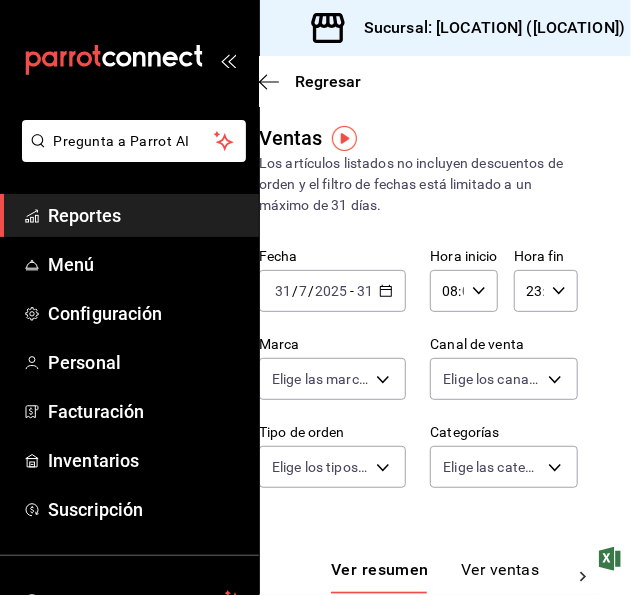 scroll, scrollTop: 0, scrollLeft: 32, axis: horizontal 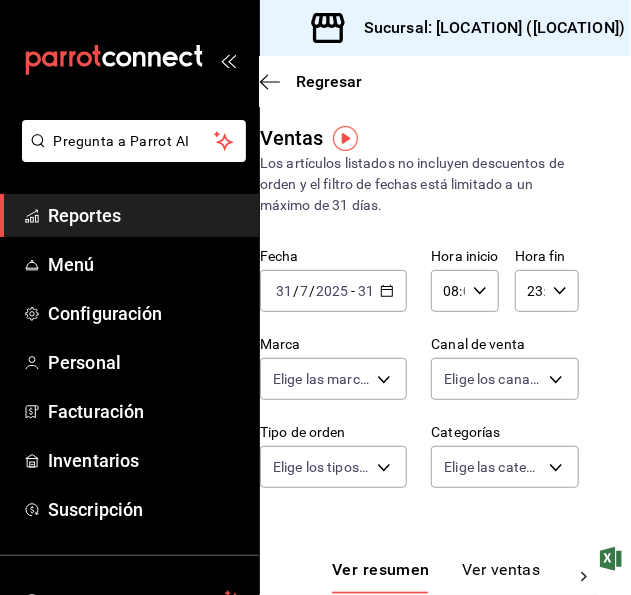 click 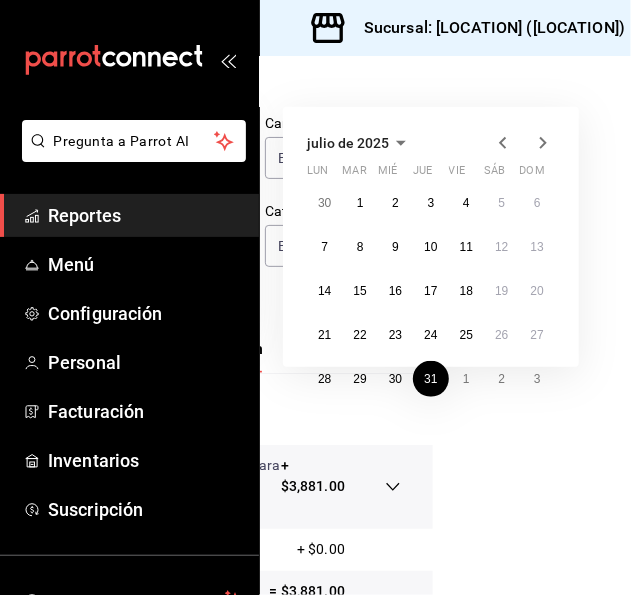 scroll, scrollTop: 228, scrollLeft: 201, axis: both 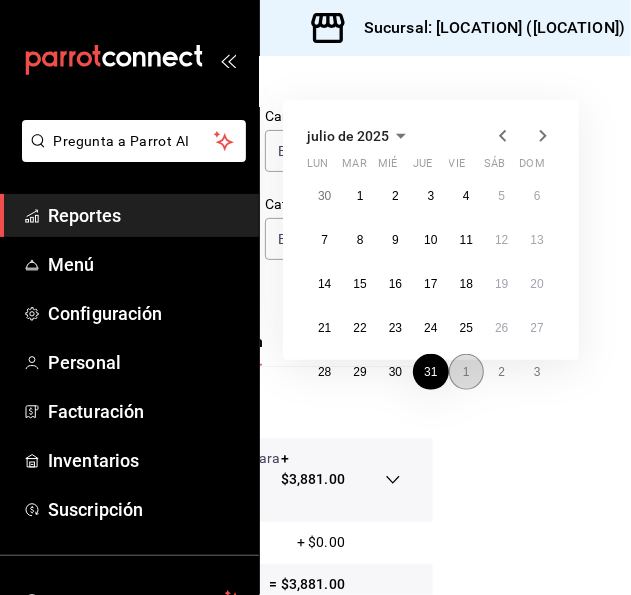 click on "1" at bounding box center (466, 372) 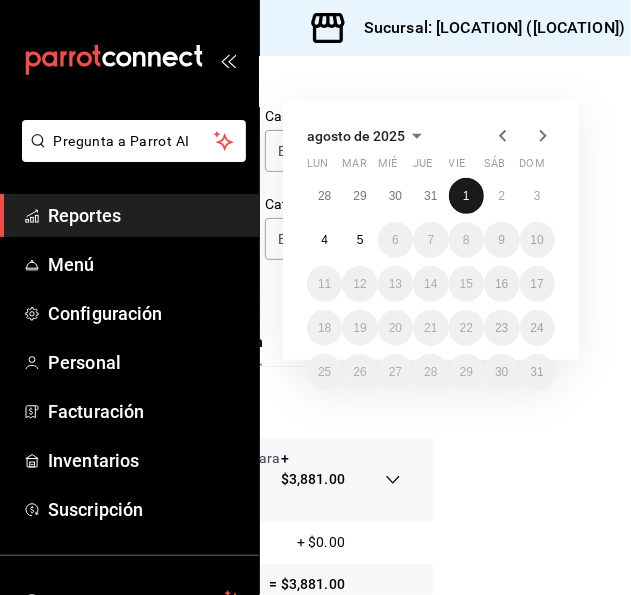 click on "1" at bounding box center [466, 196] 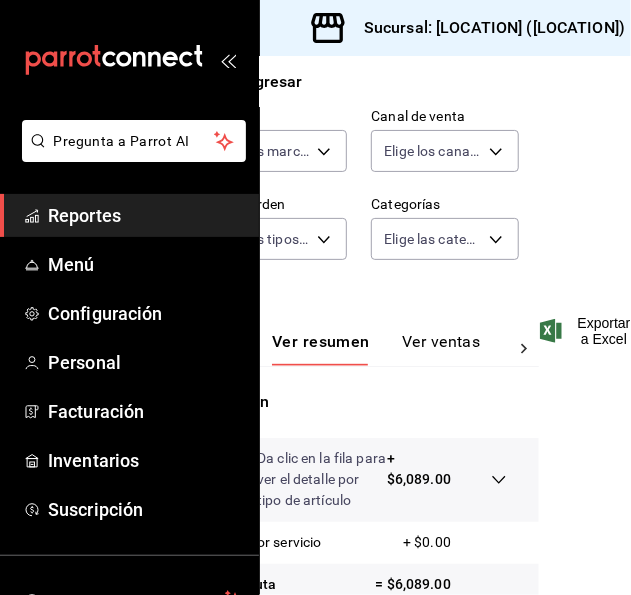 scroll, scrollTop: 0, scrollLeft: 106, axis: horizontal 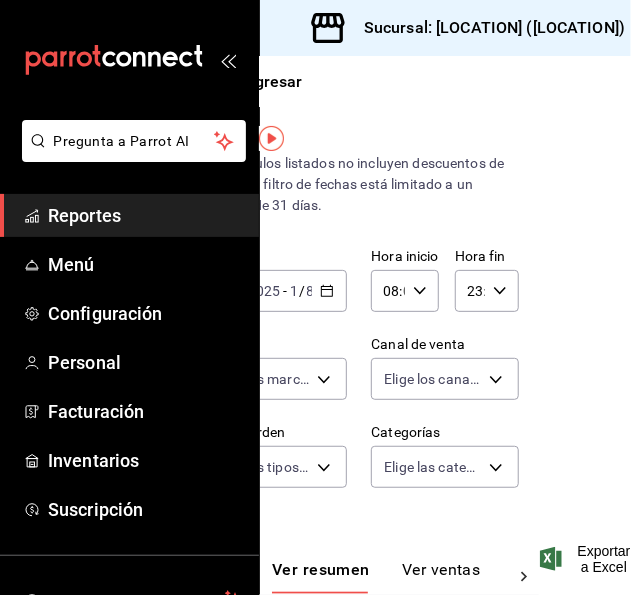 click 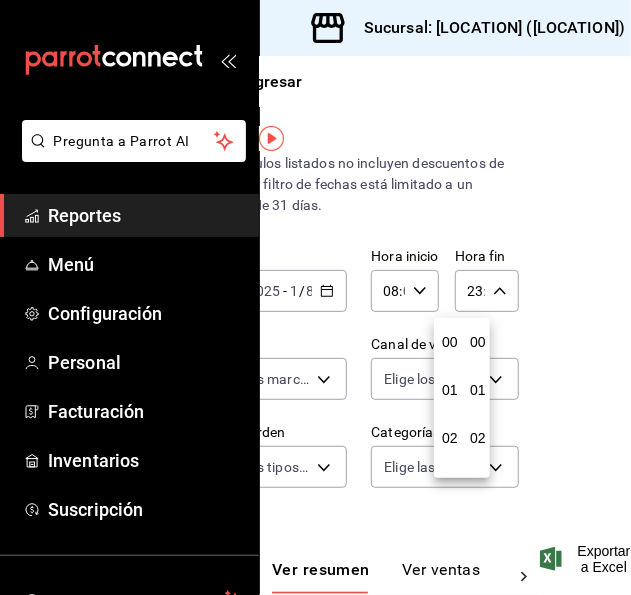 scroll, scrollTop: 992, scrollLeft: 0, axis: vertical 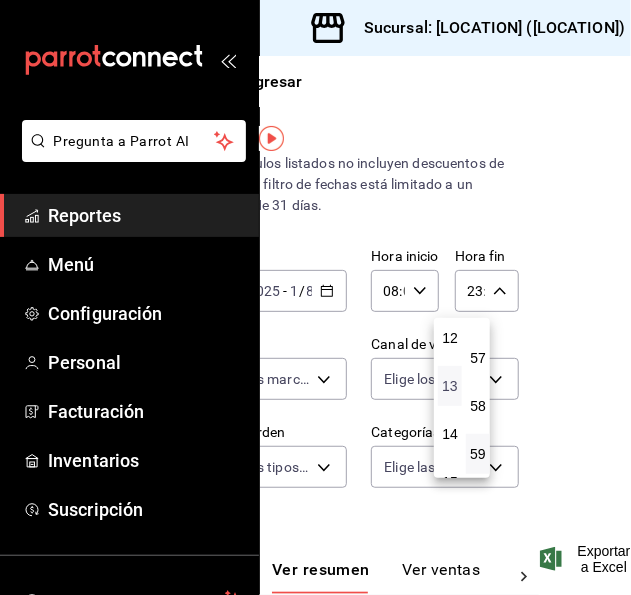 click on "13" at bounding box center [450, 386] 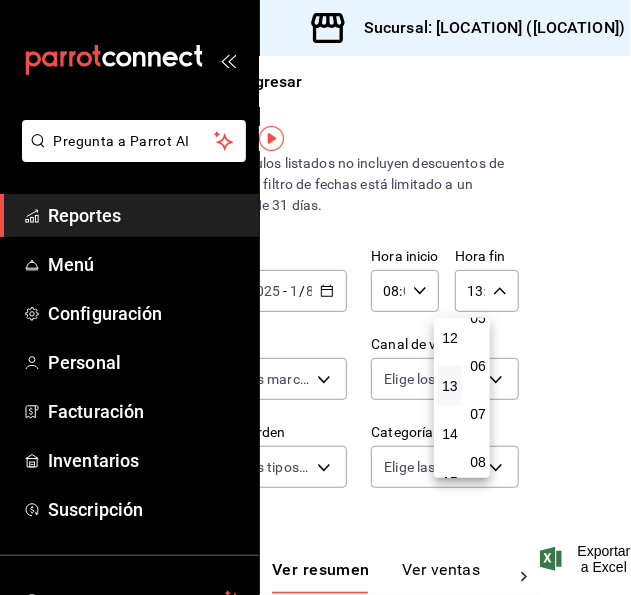 scroll, scrollTop: 0, scrollLeft: 0, axis: both 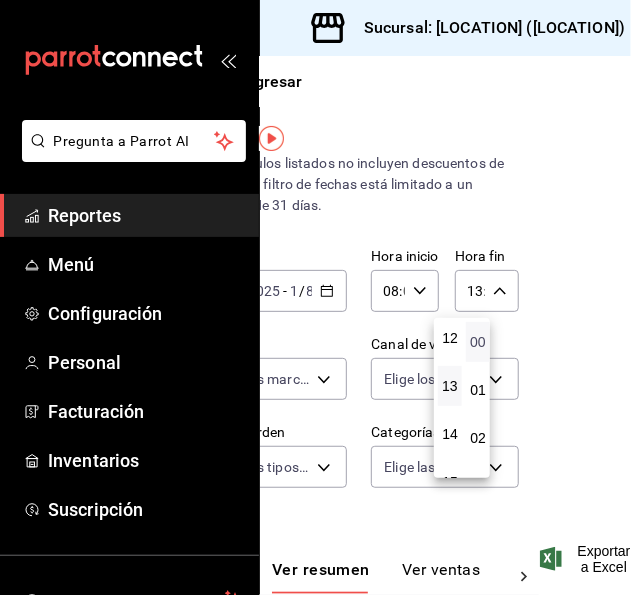click on "00" at bounding box center [478, 342] 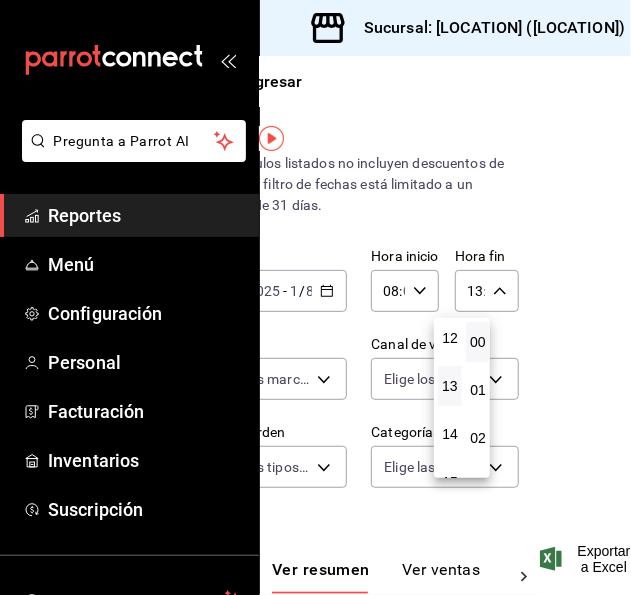 click at bounding box center [315, 297] 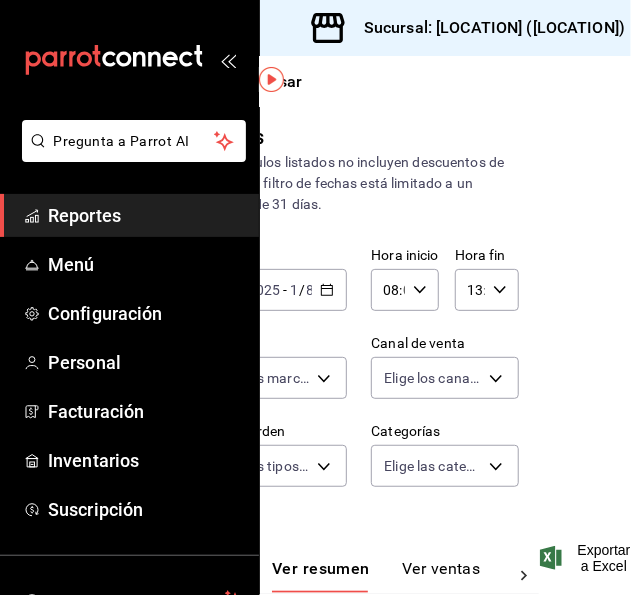 scroll, scrollTop: 0, scrollLeft: 106, axis: horizontal 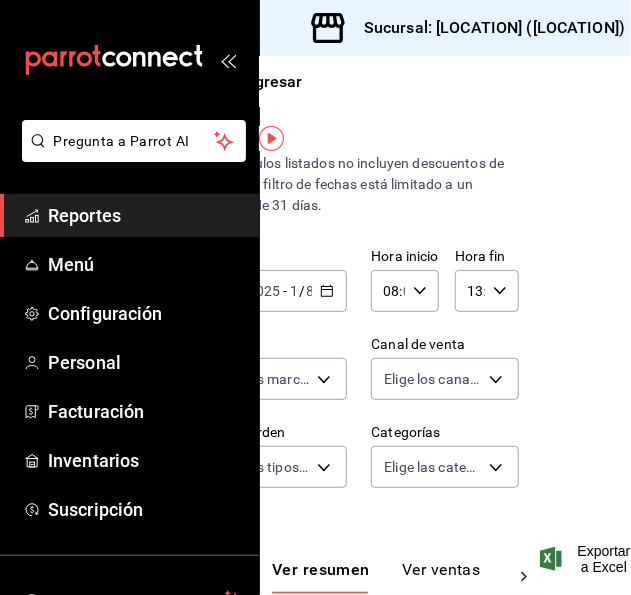 click on "13:00" at bounding box center (470, 291) 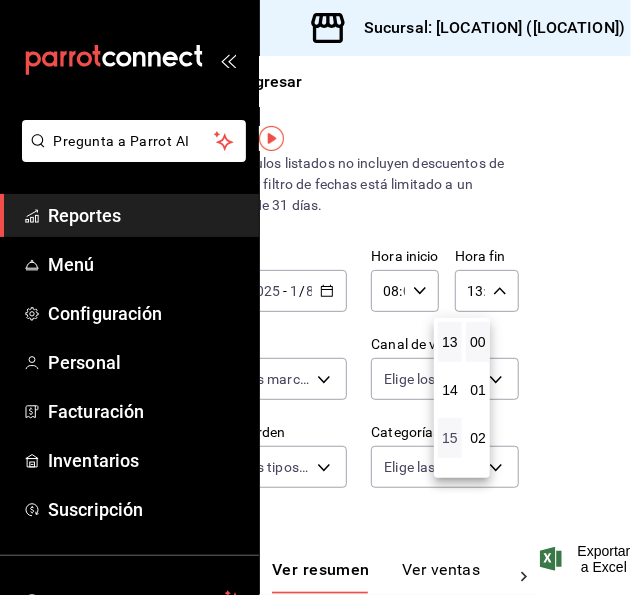 scroll, scrollTop: 739, scrollLeft: 0, axis: vertical 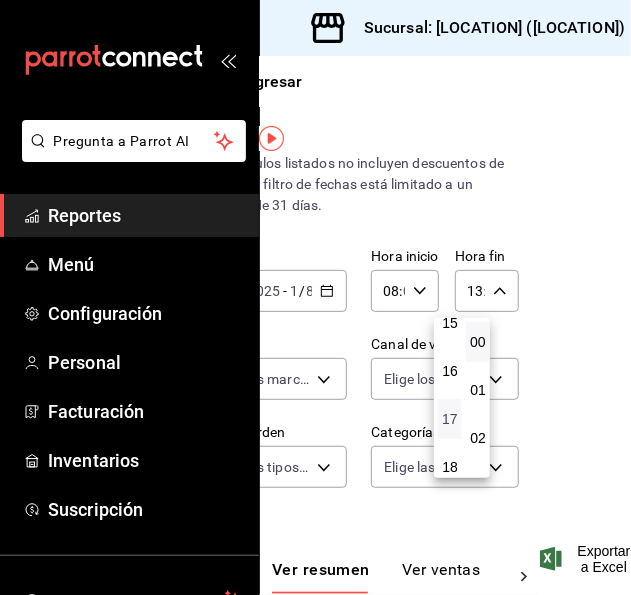 click on "17" at bounding box center [450, 419] 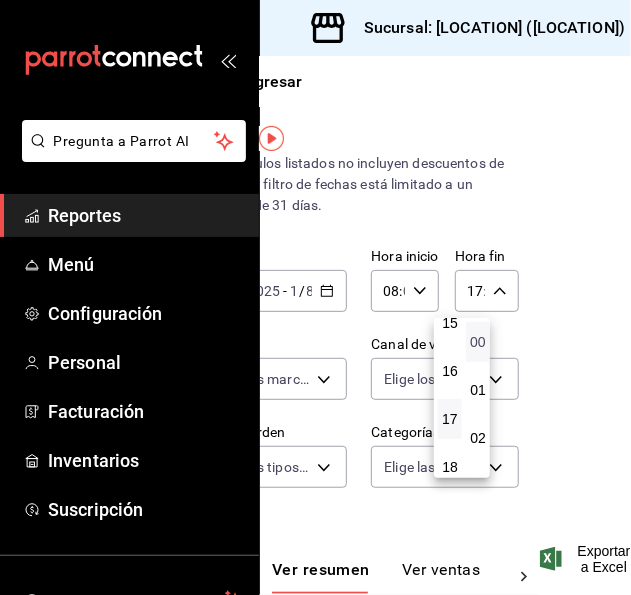 click on "00" at bounding box center (478, 342) 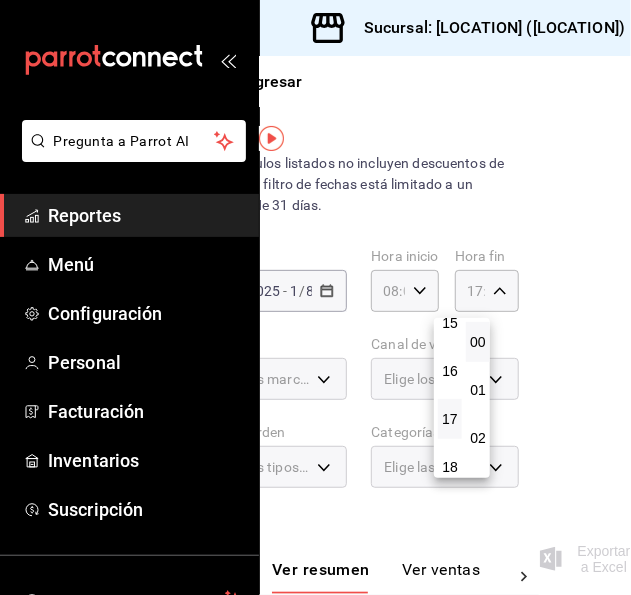 click at bounding box center (315, 297) 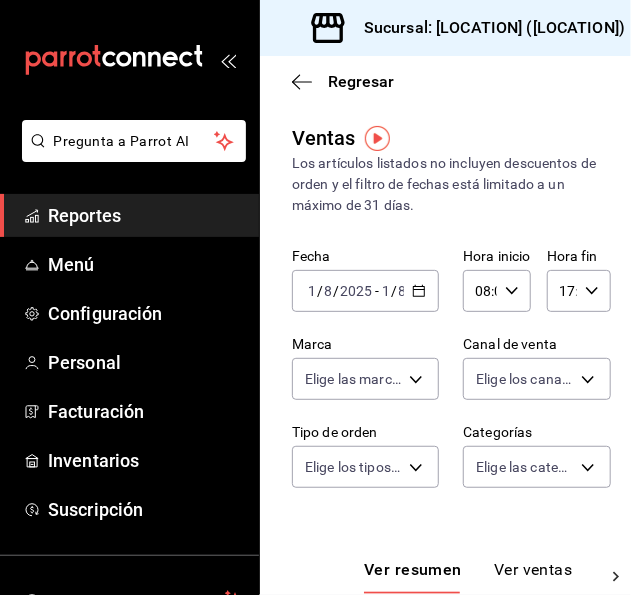 scroll, scrollTop: 1, scrollLeft: 0, axis: vertical 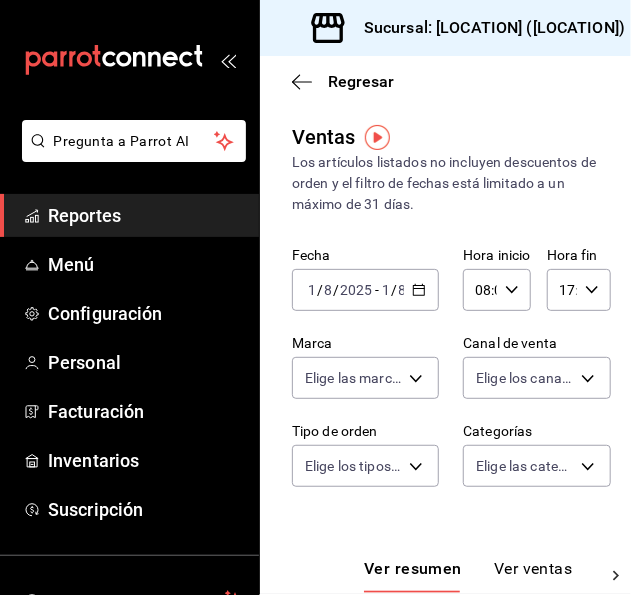 click 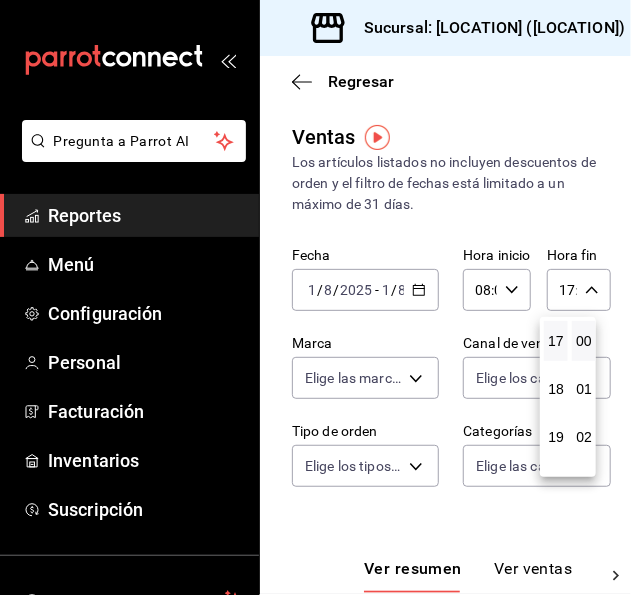 scroll, scrollTop: 992, scrollLeft: 0, axis: vertical 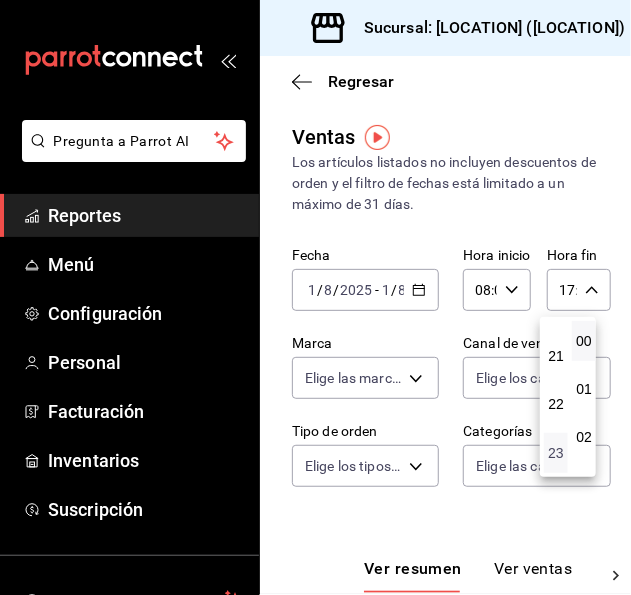 click on "23" at bounding box center (556, 453) 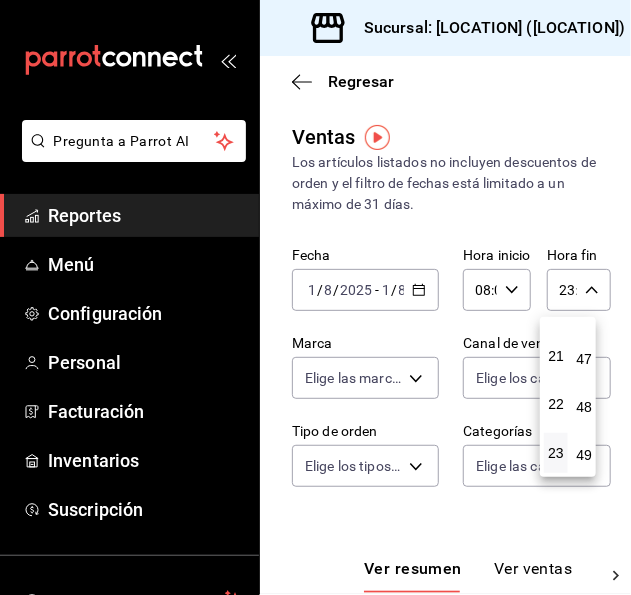 scroll, scrollTop: 2720, scrollLeft: 0, axis: vertical 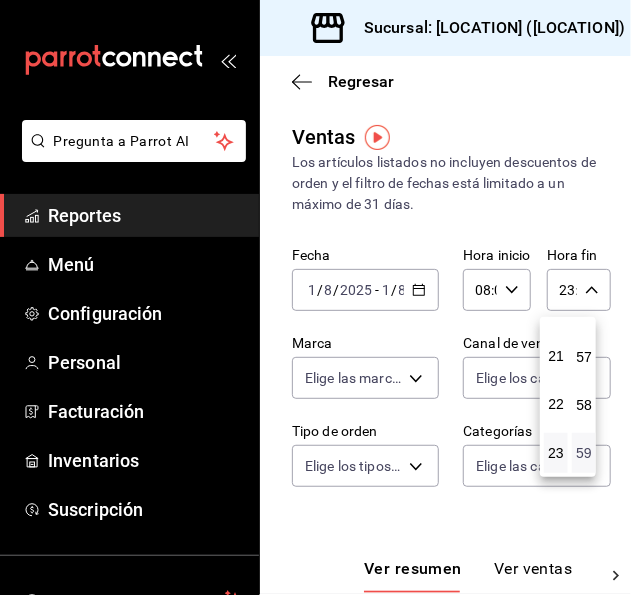 click on "59" at bounding box center [584, 453] 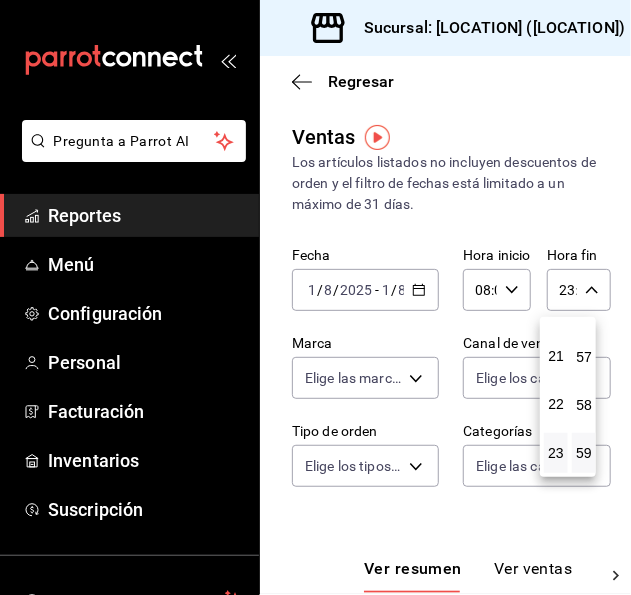 click at bounding box center [315, 297] 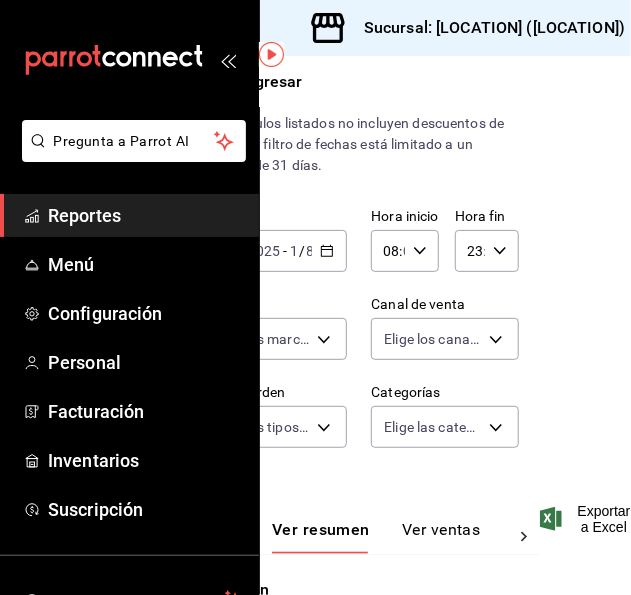 scroll, scrollTop: 0, scrollLeft: 106, axis: horizontal 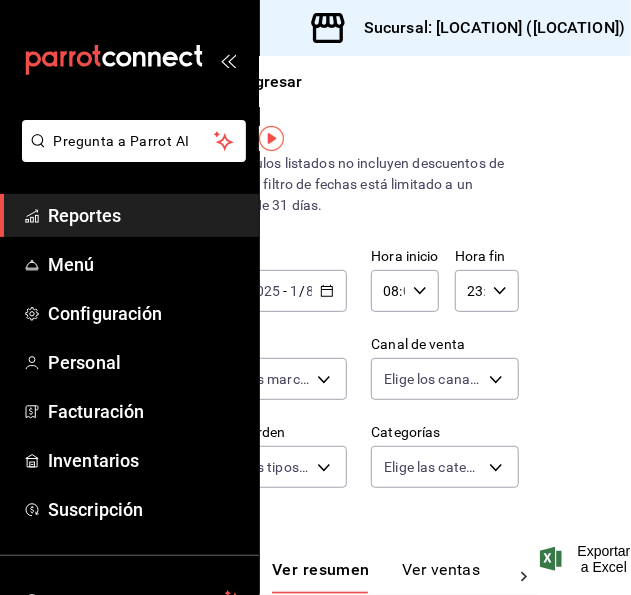 click 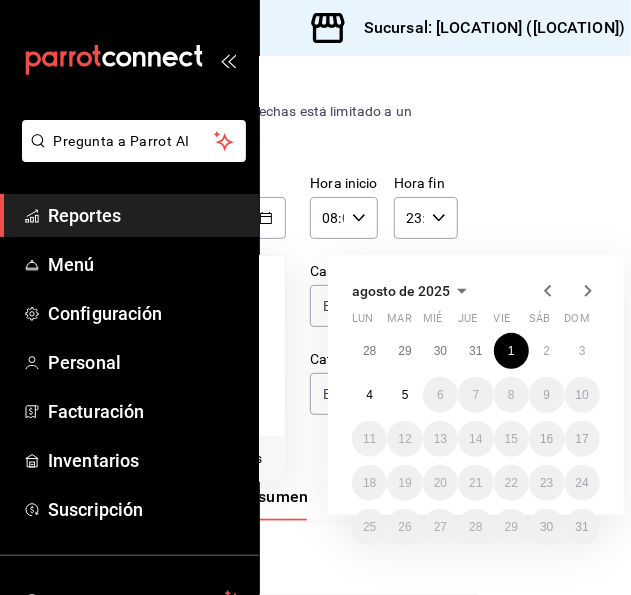 scroll, scrollTop: 83, scrollLeft: 160, axis: both 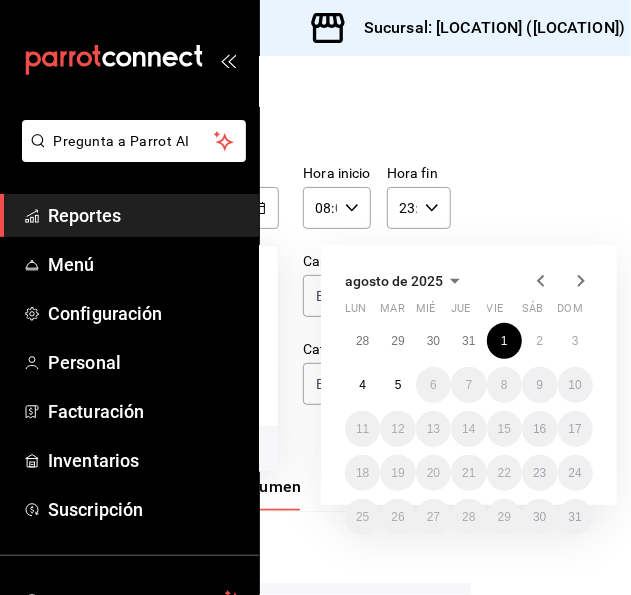 click on "28 29 30 31 1 2 3 4 5 6 7 8 9 10 11 12 13 14 15 16 17 18 19 20 21 22 23 24 25 26 27 28 29 30 31" at bounding box center [469, 429] 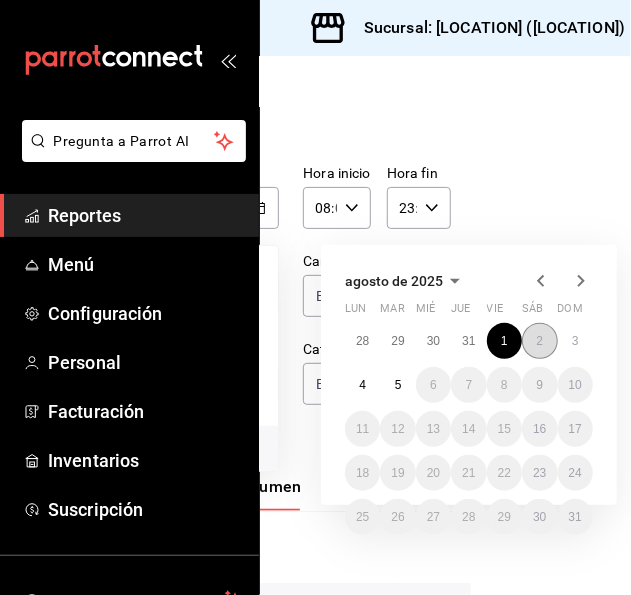 click on "2" at bounding box center [539, 341] 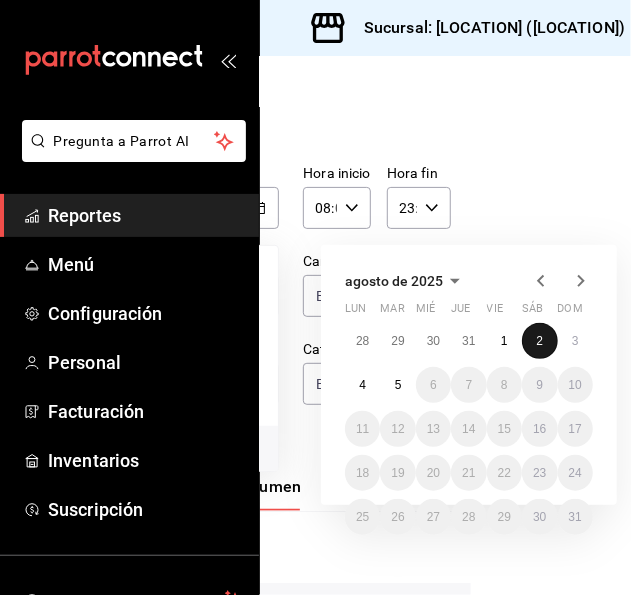 click on "2" at bounding box center [539, 341] 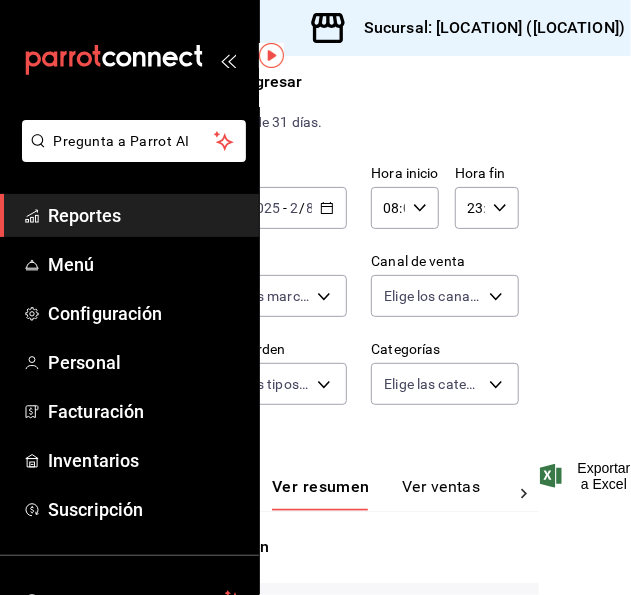 scroll, scrollTop: 83, scrollLeft: 106, axis: both 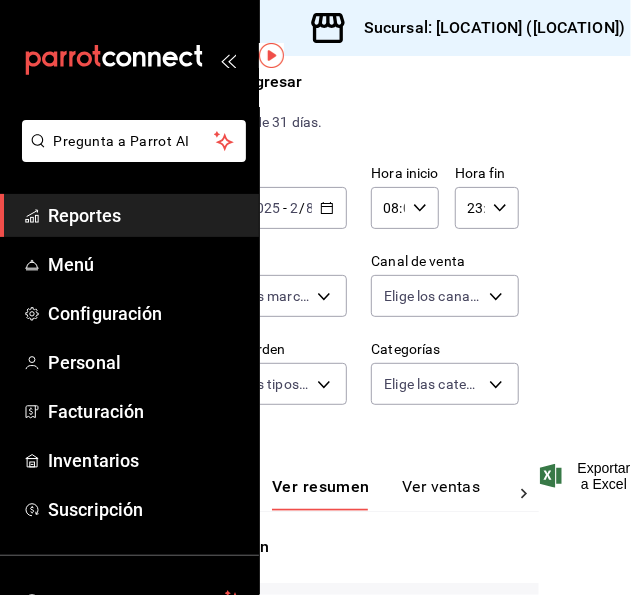 click 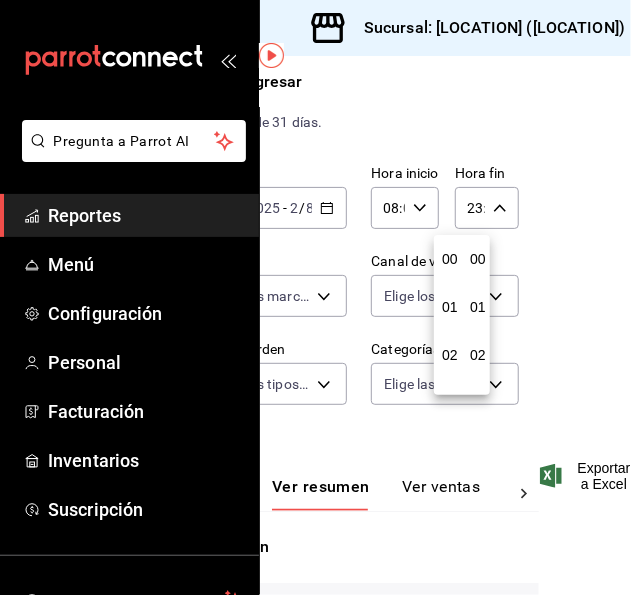 scroll, scrollTop: 992, scrollLeft: 0, axis: vertical 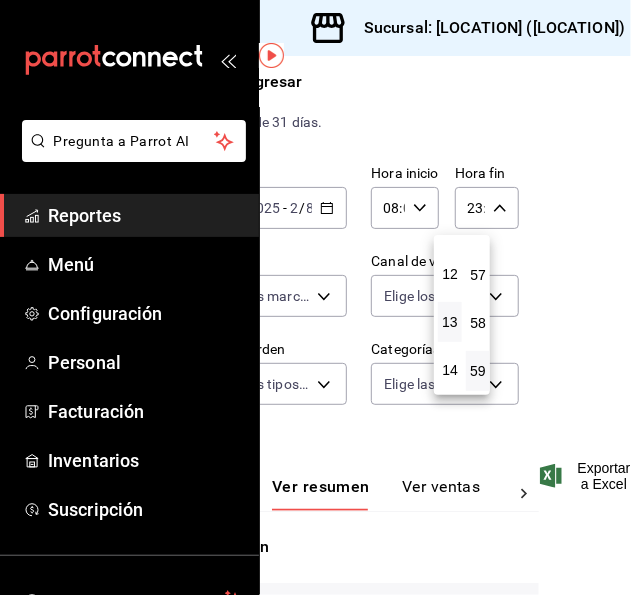 click on "13" at bounding box center (450, 322) 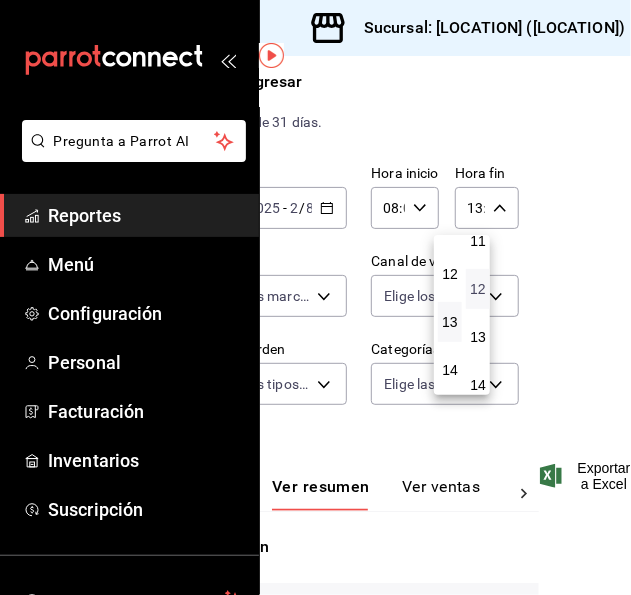 scroll, scrollTop: 0, scrollLeft: 0, axis: both 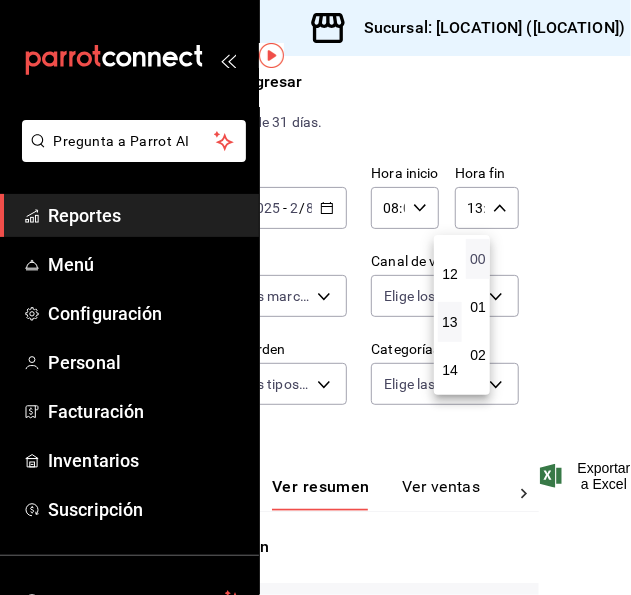click on "00" at bounding box center [478, 259] 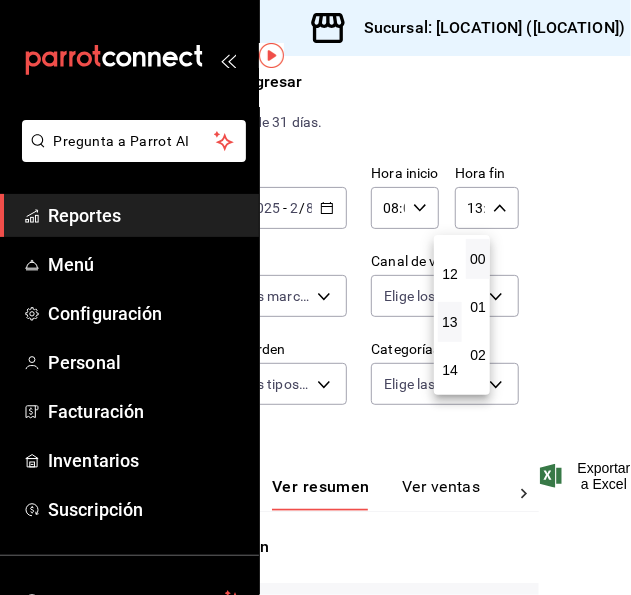 click at bounding box center (315, 297) 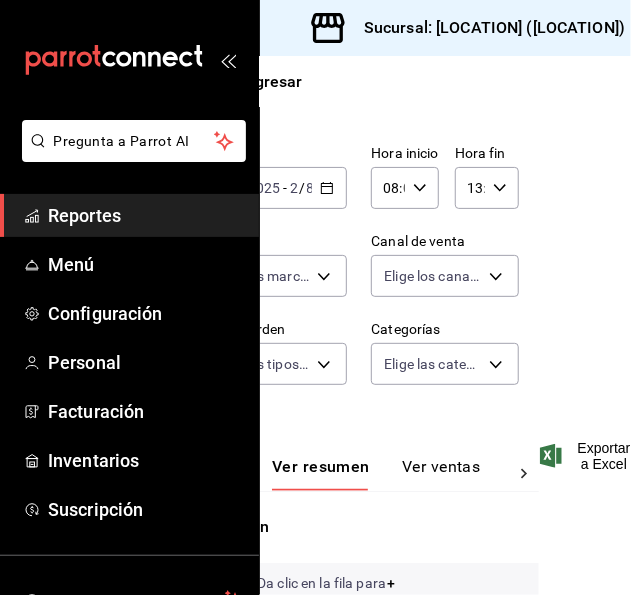 scroll, scrollTop: 102, scrollLeft: 106, axis: both 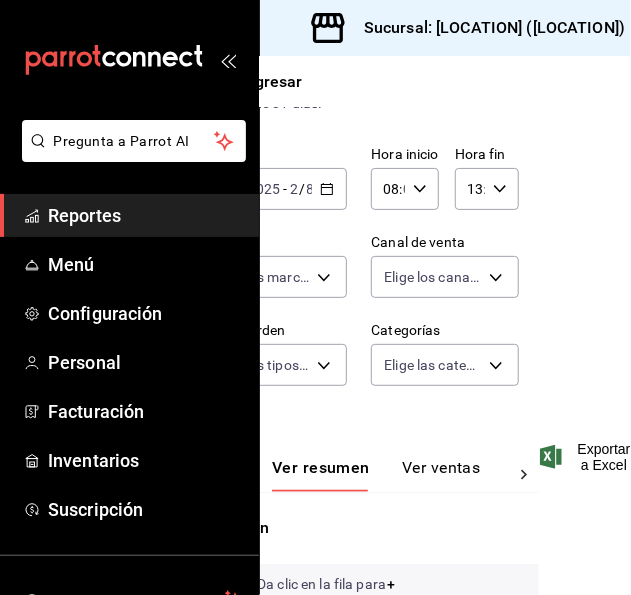click 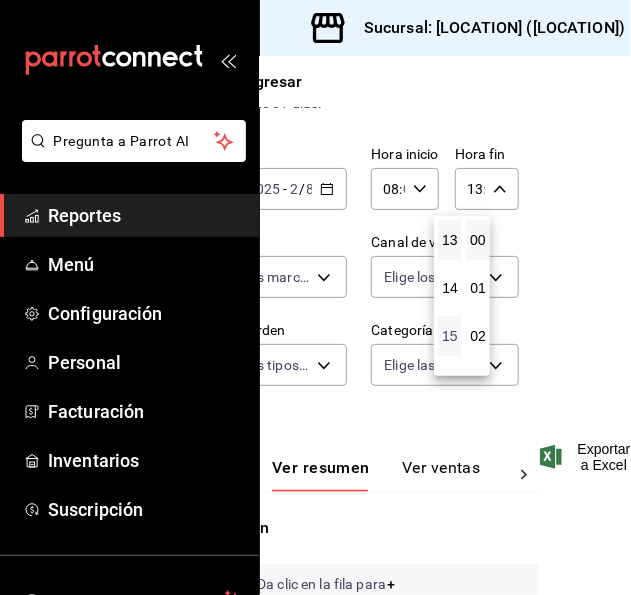 scroll, scrollTop: 764, scrollLeft: 0, axis: vertical 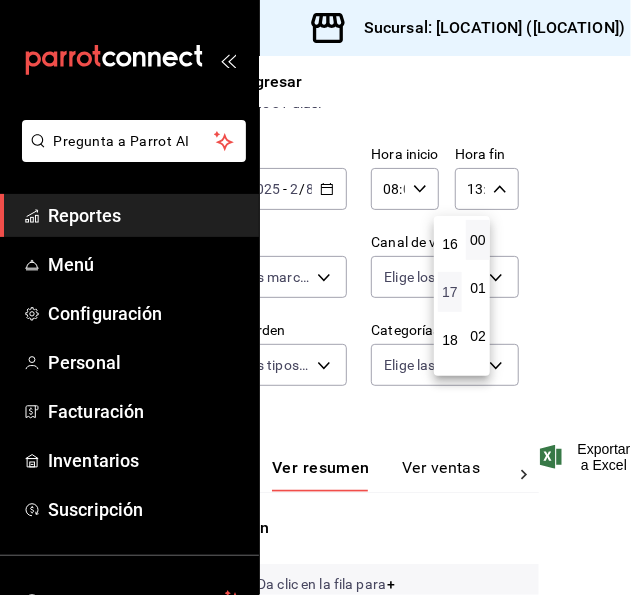 click on "17" at bounding box center [450, 292] 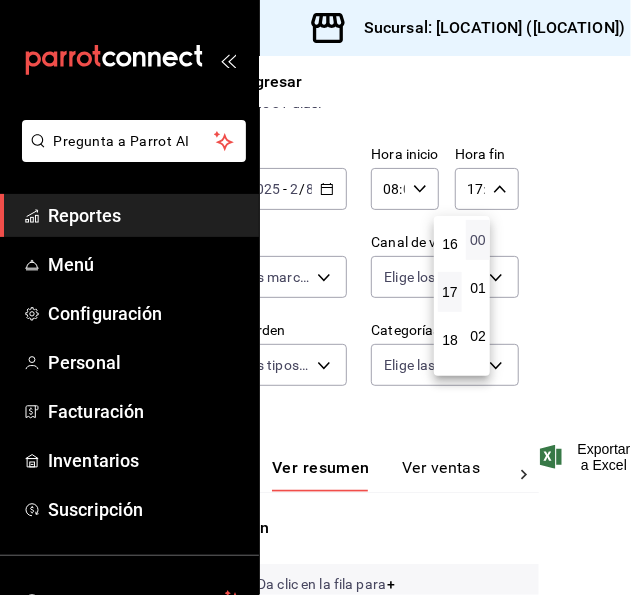 click on "00" at bounding box center [478, 240] 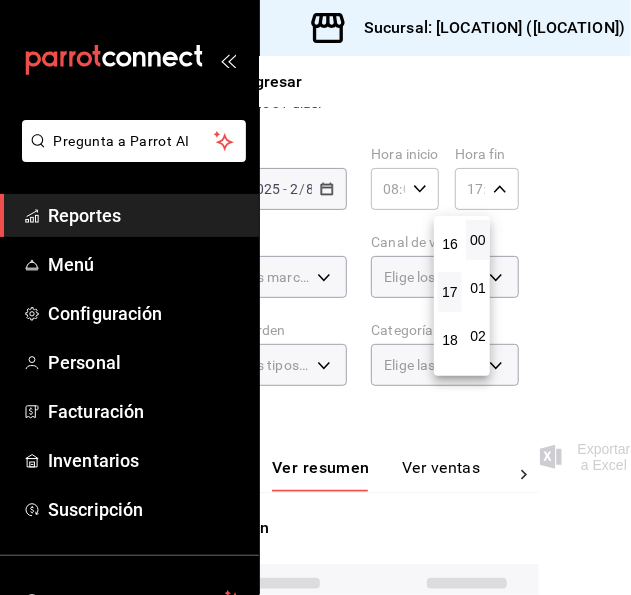 click at bounding box center (315, 297) 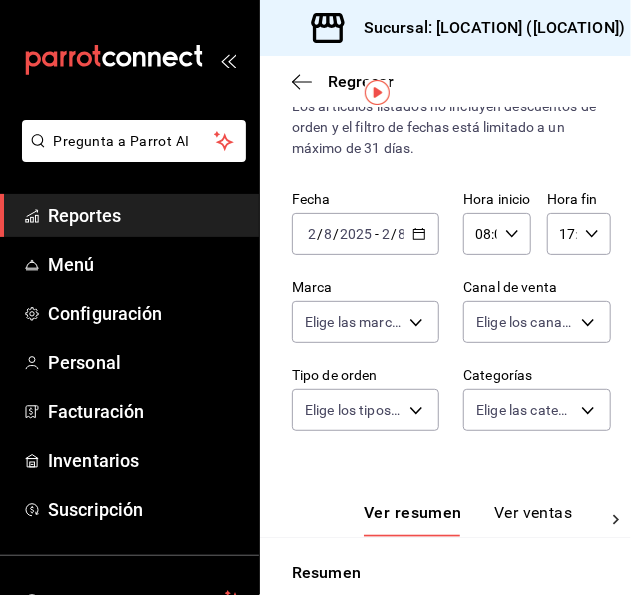 scroll, scrollTop: 46, scrollLeft: 0, axis: vertical 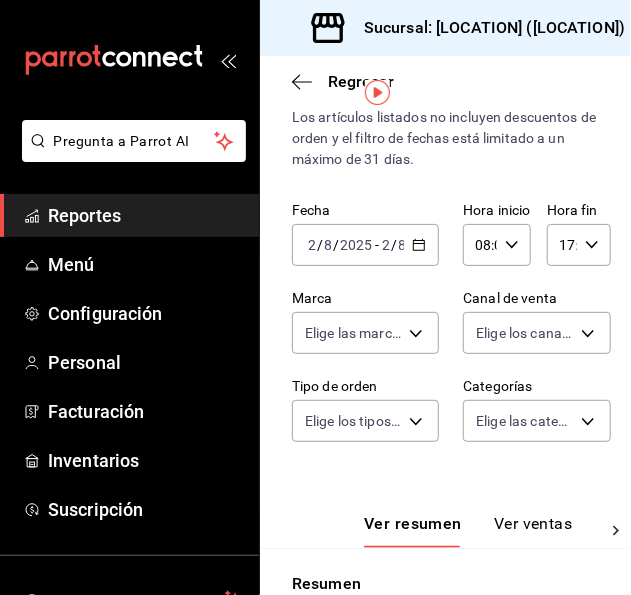 click on "[TIME] Hora fin" at bounding box center [579, 245] 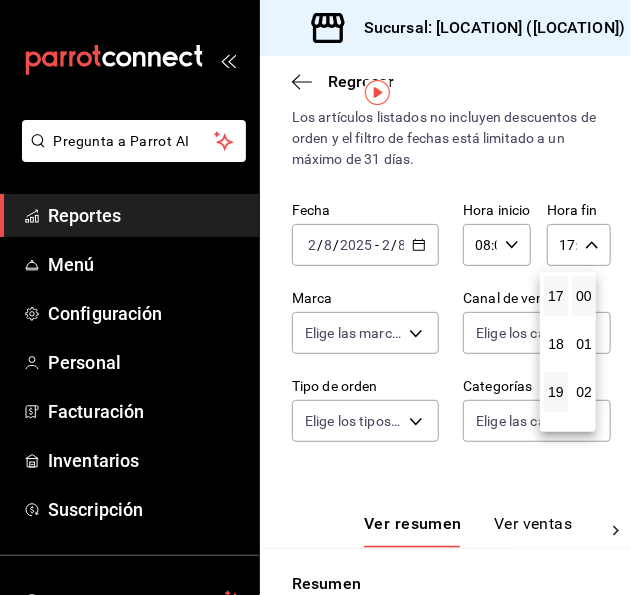 scroll, scrollTop: 992, scrollLeft: 0, axis: vertical 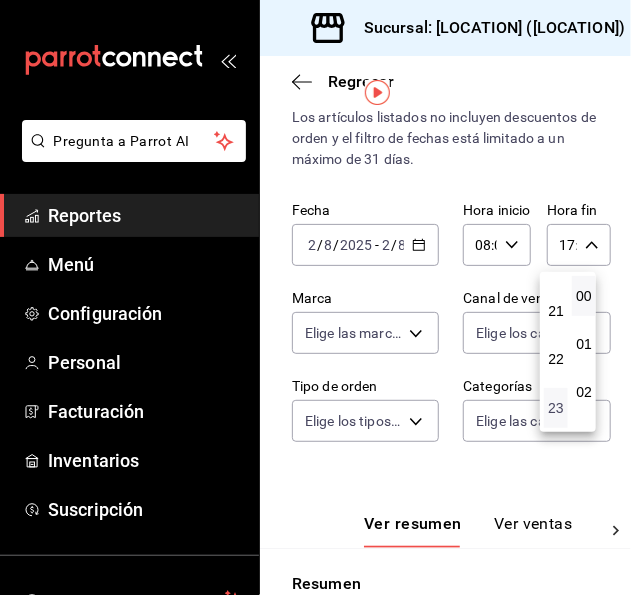 click on "23" at bounding box center [556, 408] 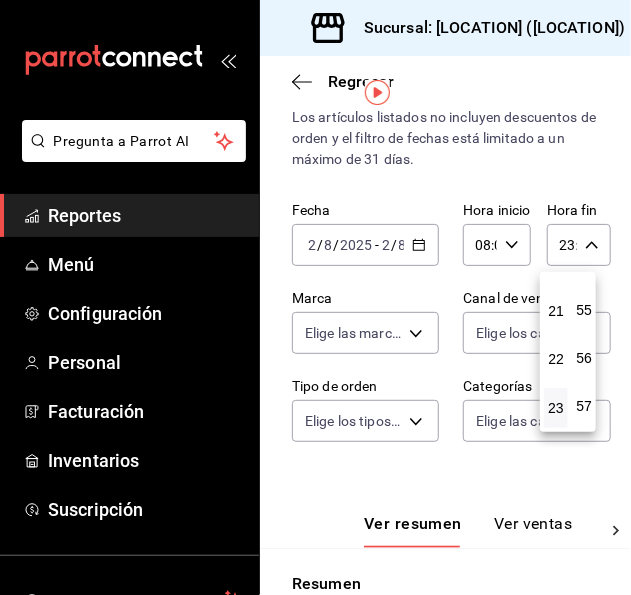 scroll, scrollTop: 2720, scrollLeft: 0, axis: vertical 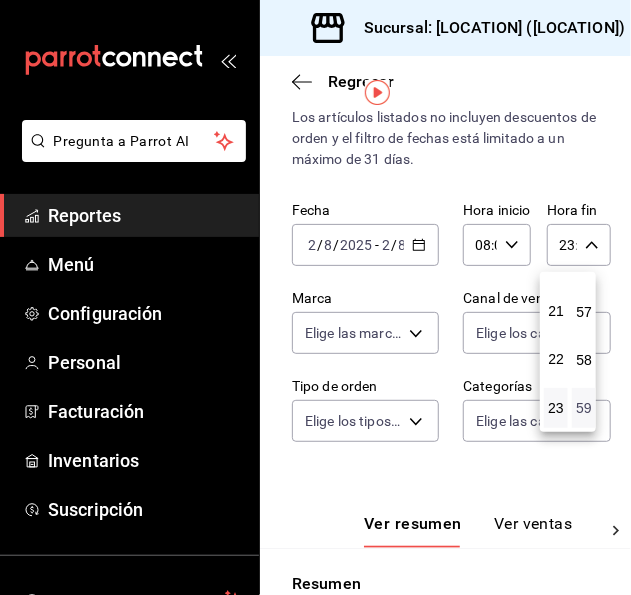 click on "59" at bounding box center (584, 408) 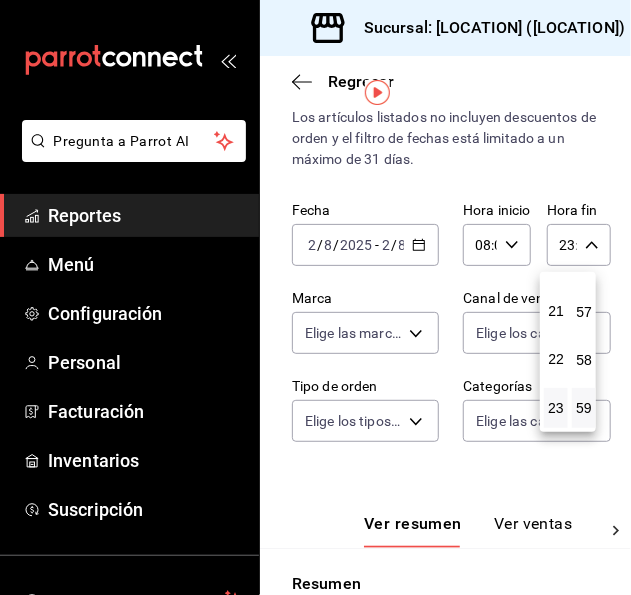 click at bounding box center (315, 297) 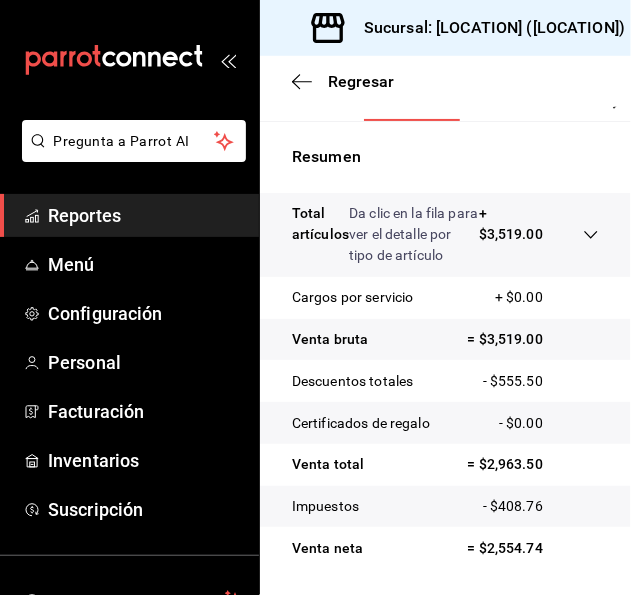 scroll, scrollTop: 572, scrollLeft: 0, axis: vertical 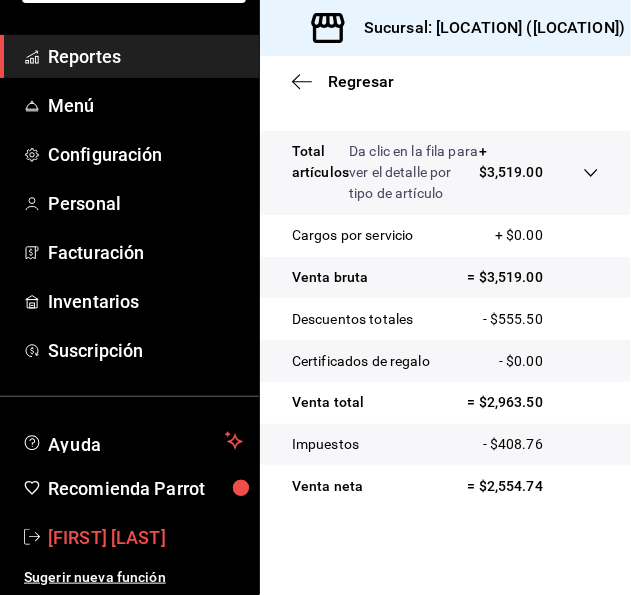 click on "[FIRST] [LAST]" at bounding box center [145, 537] 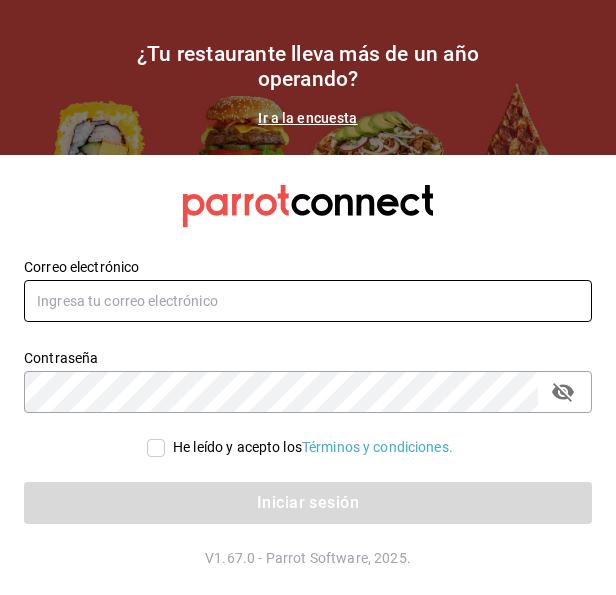 type on "[EMAIL]" 